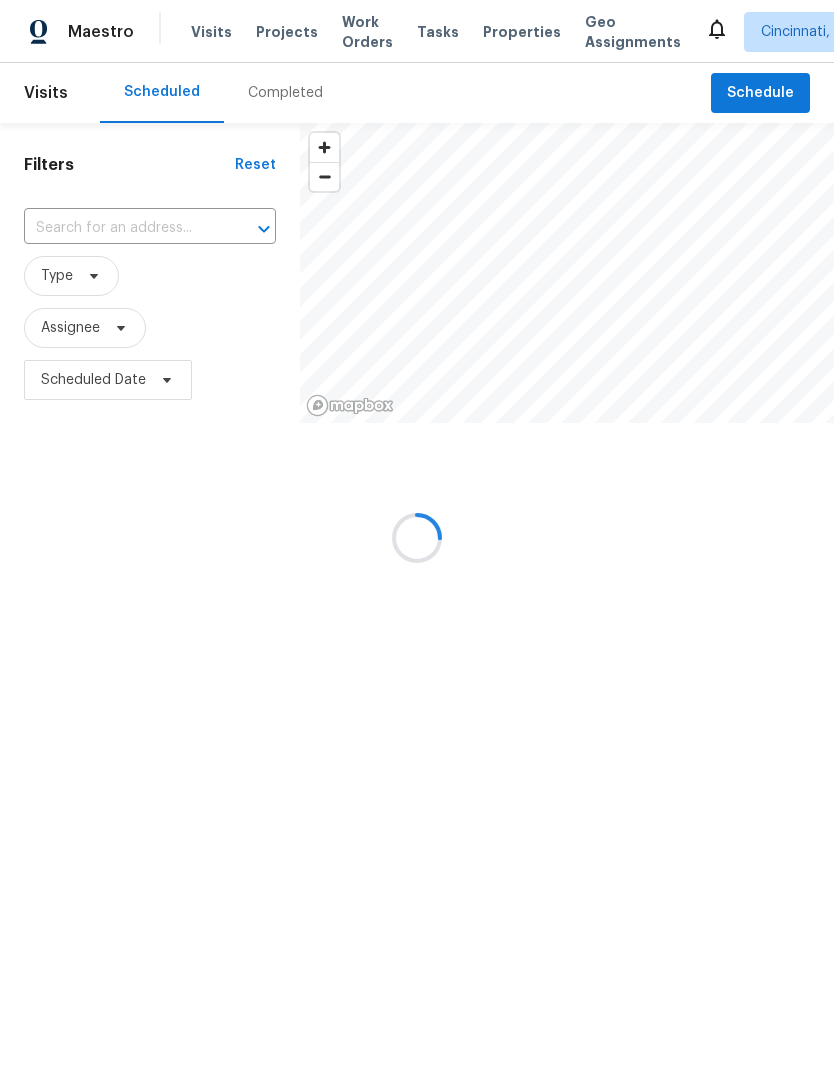 scroll, scrollTop: 0, scrollLeft: 0, axis: both 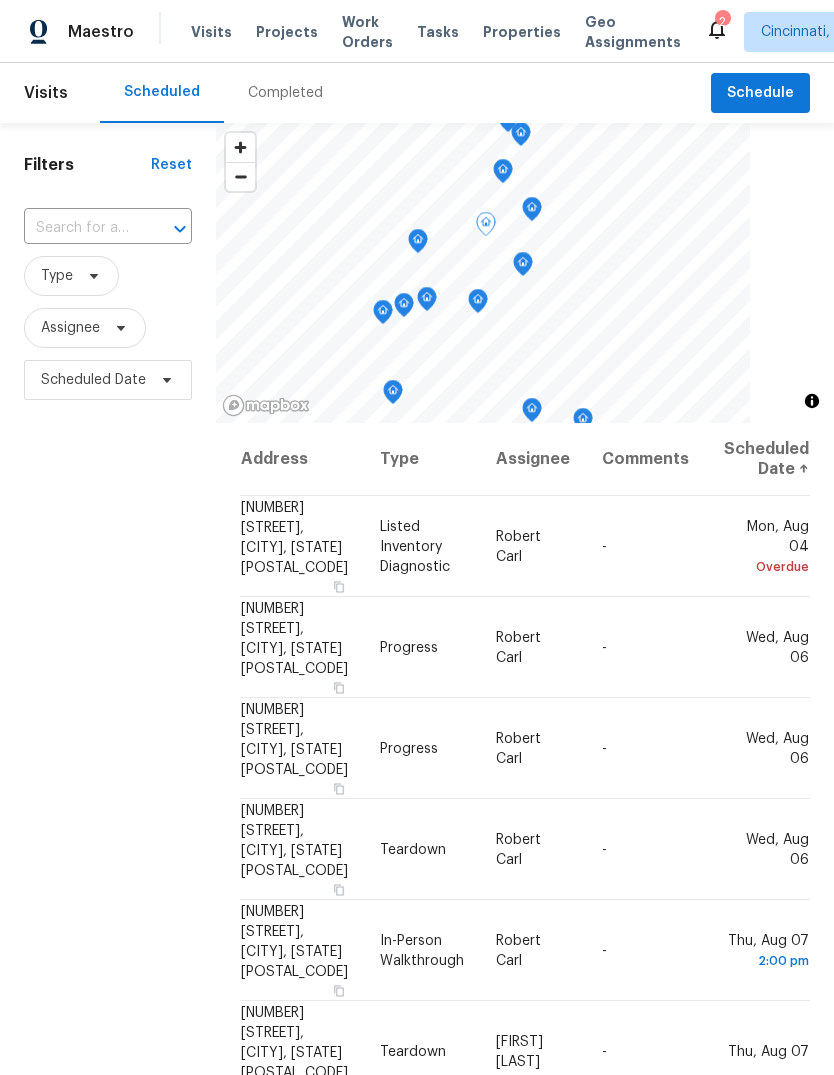 click 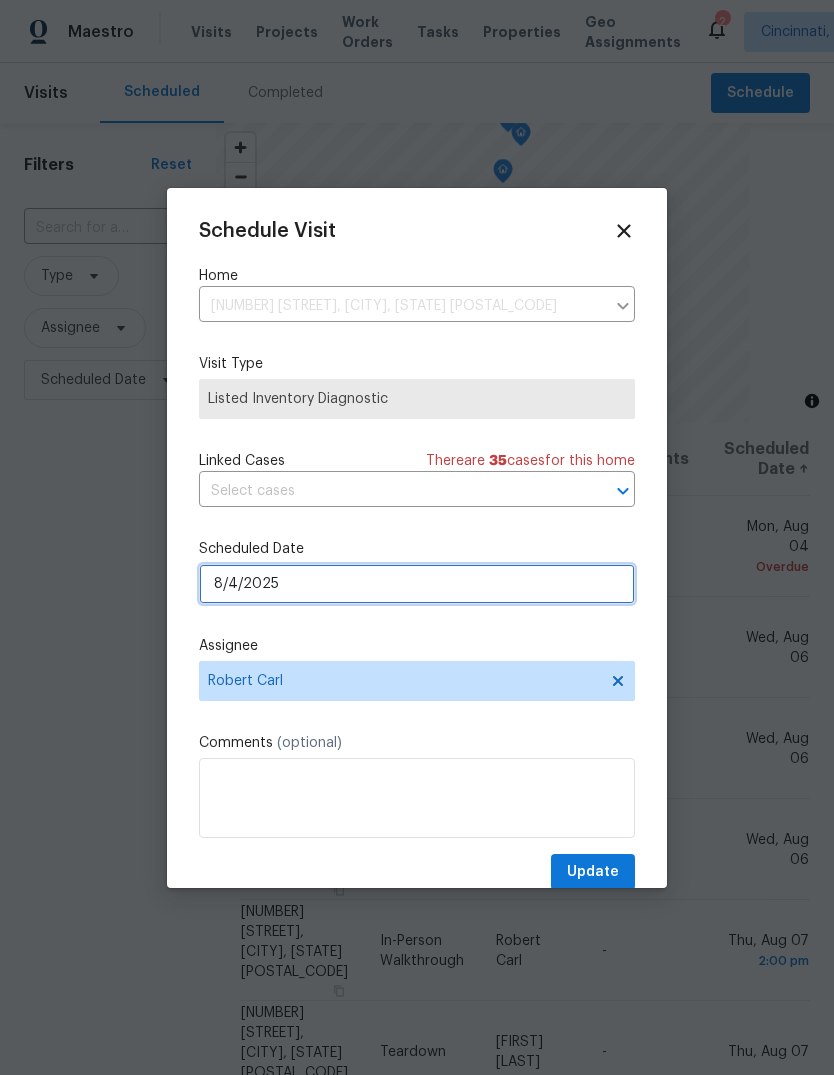 click on "8/4/2025" at bounding box center [417, 584] 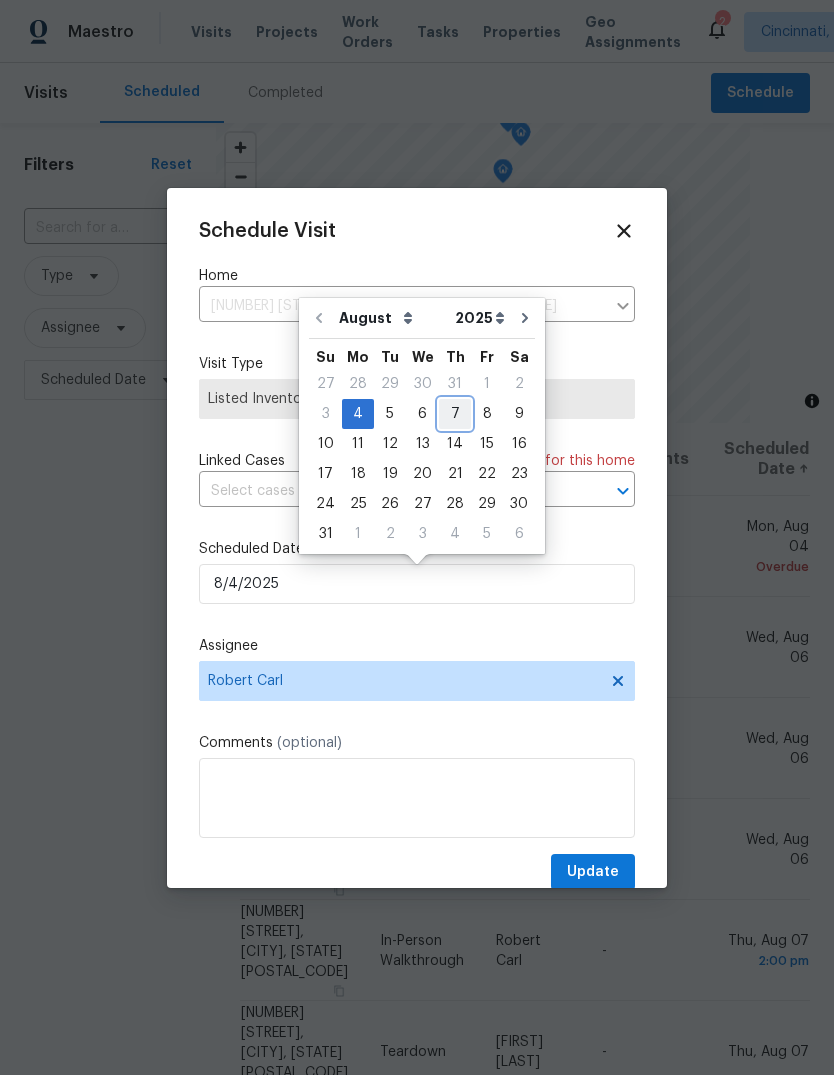 click on "7" at bounding box center (455, 414) 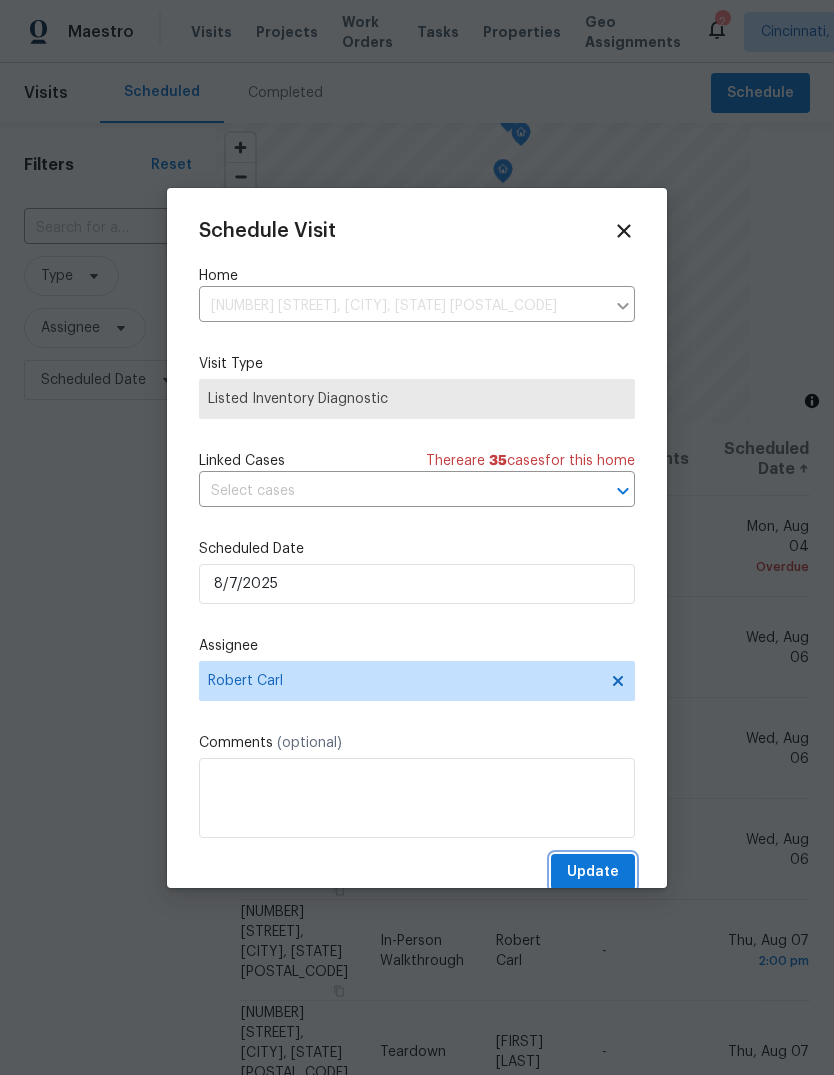 click on "Update" at bounding box center [593, 872] 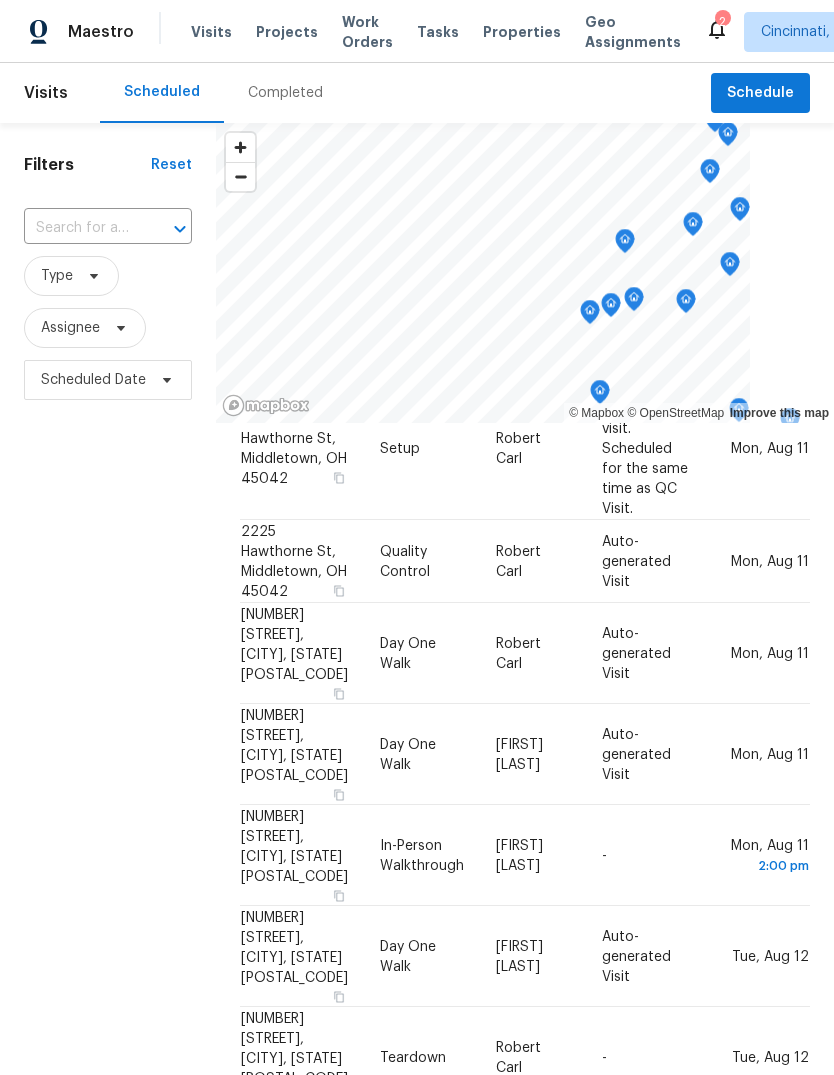 scroll, scrollTop: 614, scrollLeft: 0, axis: vertical 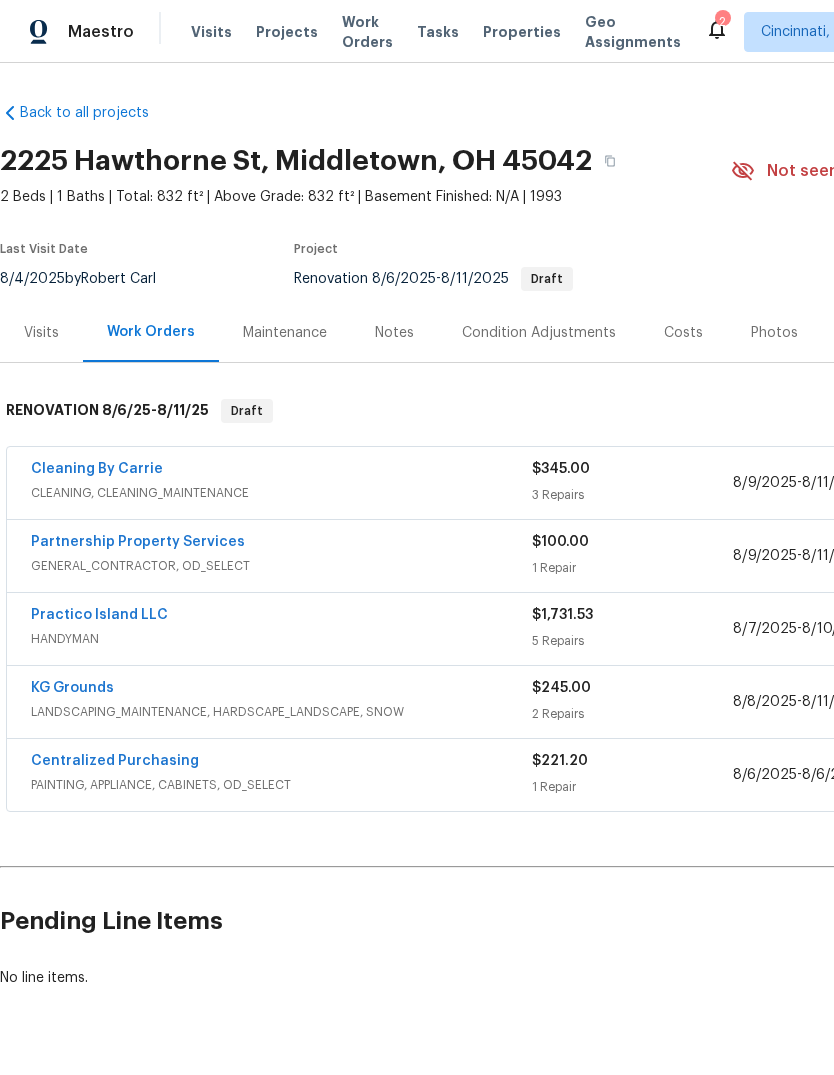 click on "Practico Island LLC" at bounding box center [99, 615] 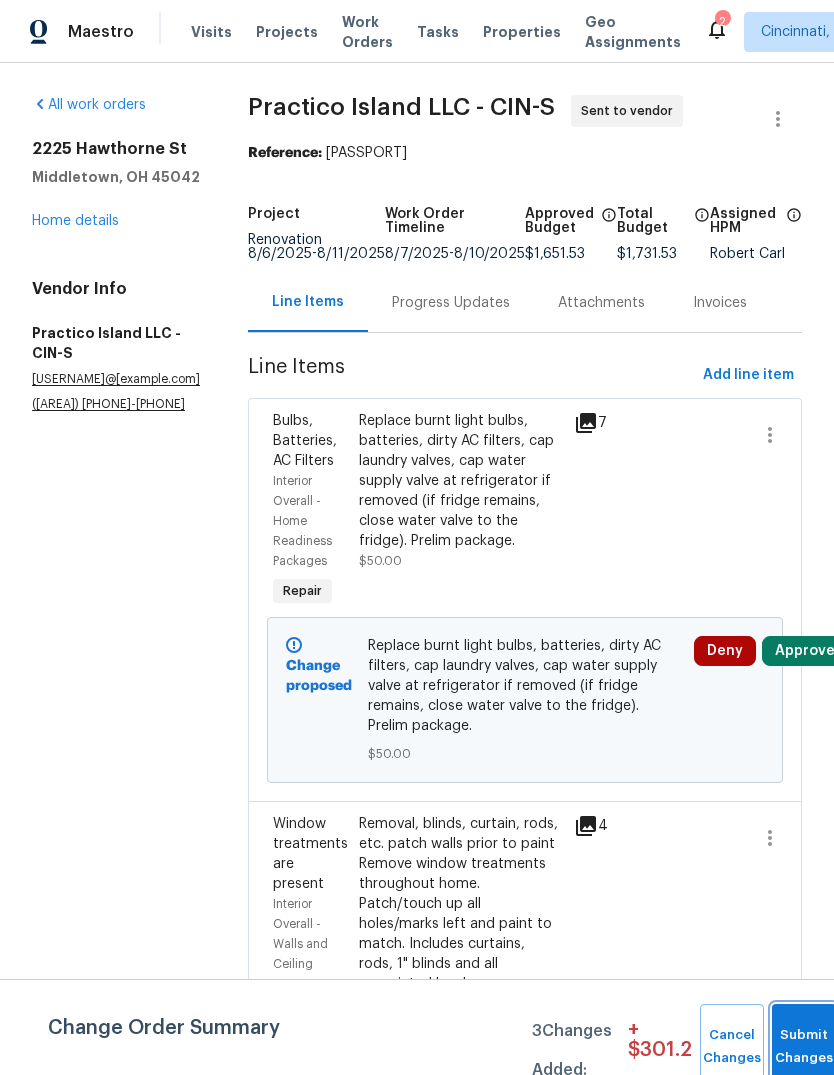 click on "Submit Changes" at bounding box center [804, 1047] 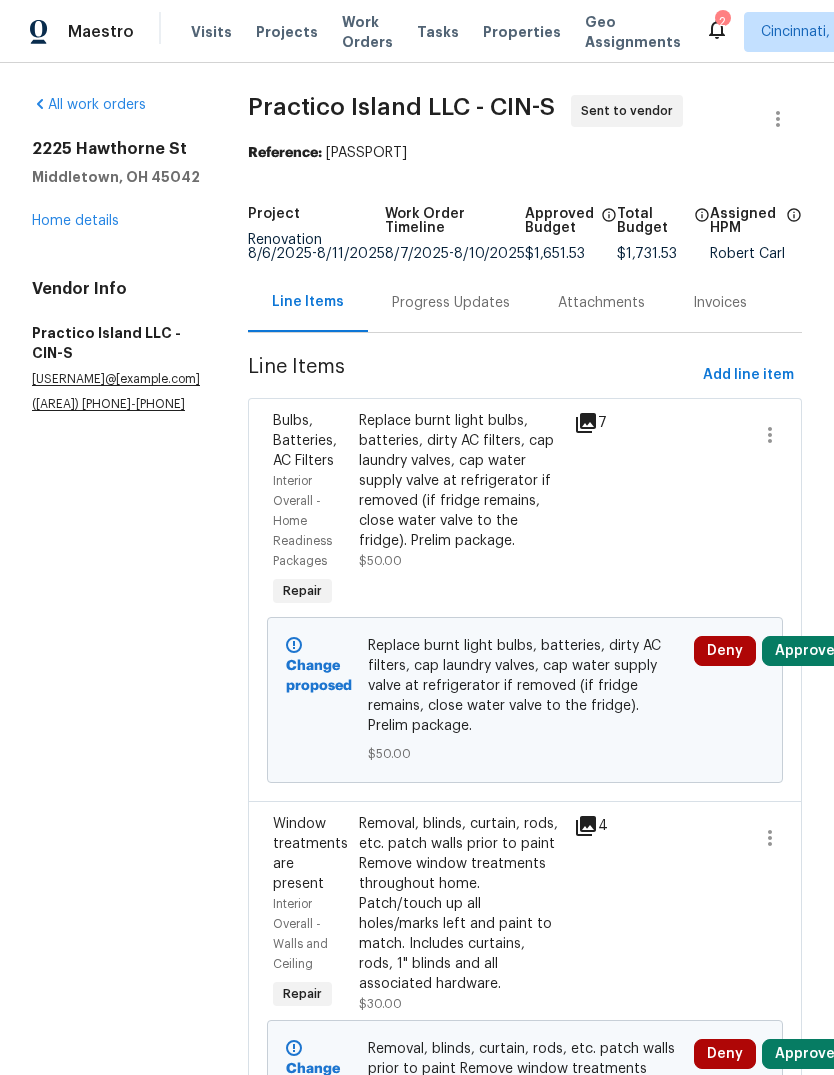click on "Progress Updates" at bounding box center [451, 303] 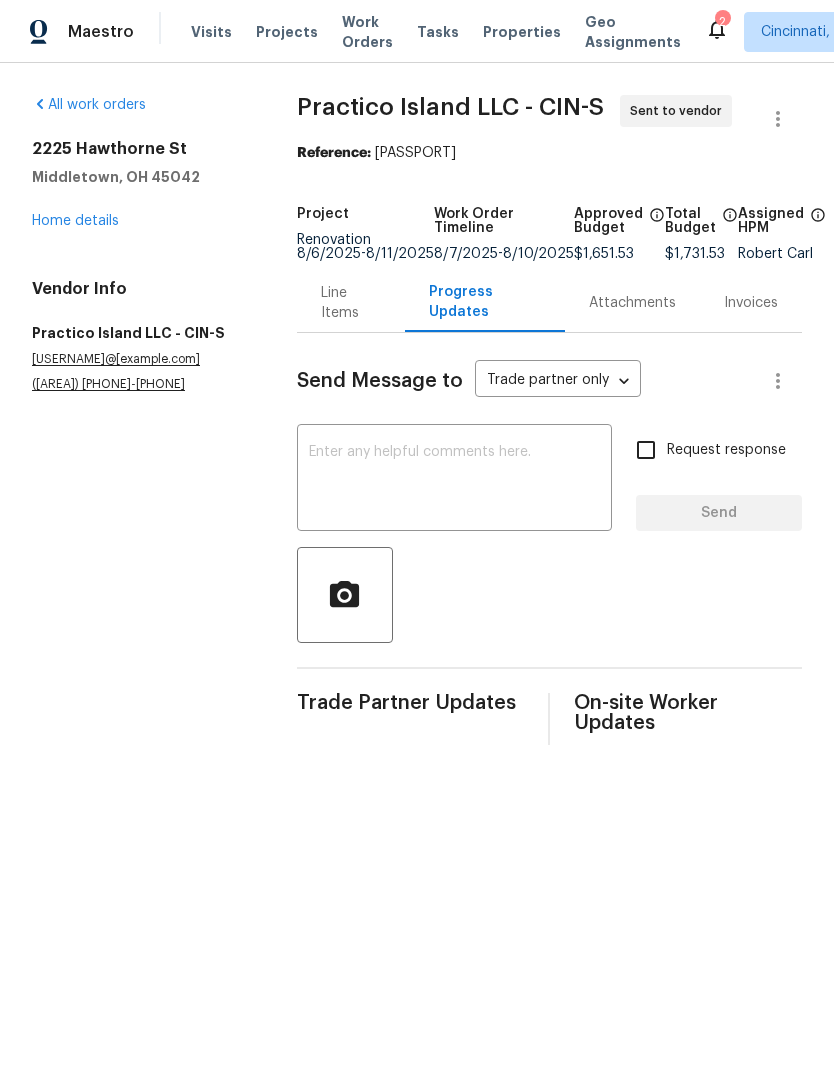 click on "x ​" at bounding box center (454, 480) 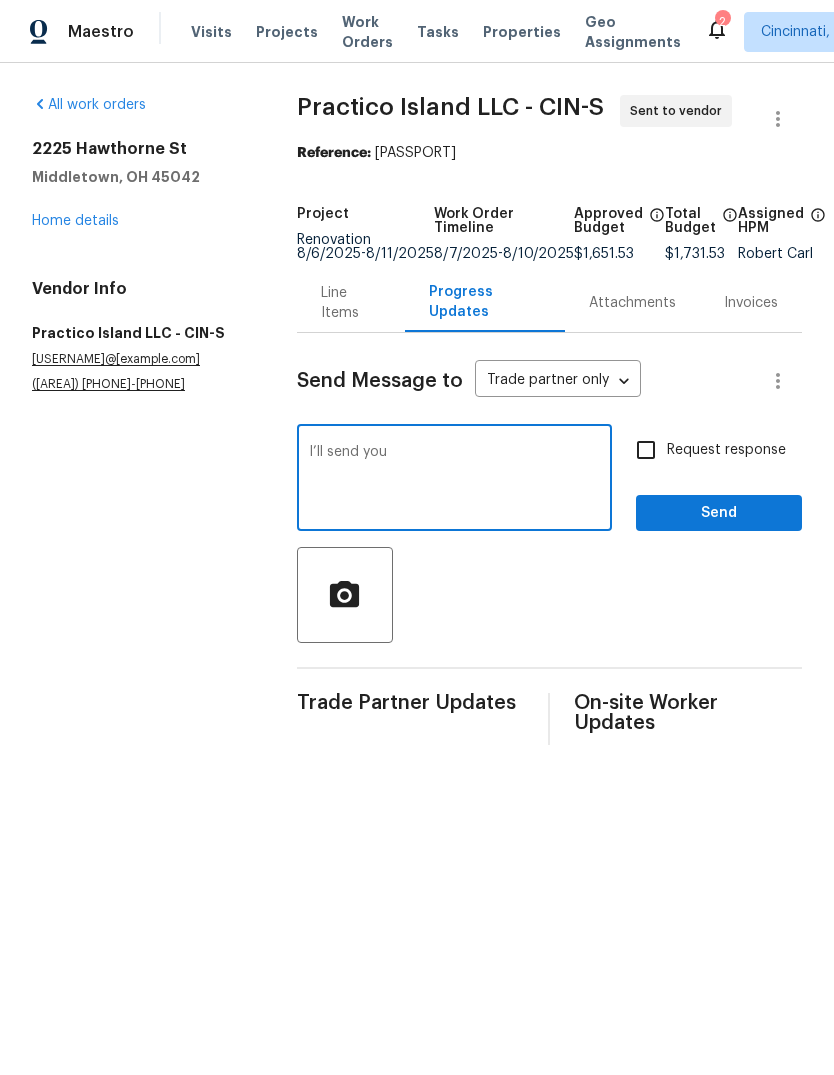 type on "I’ll" 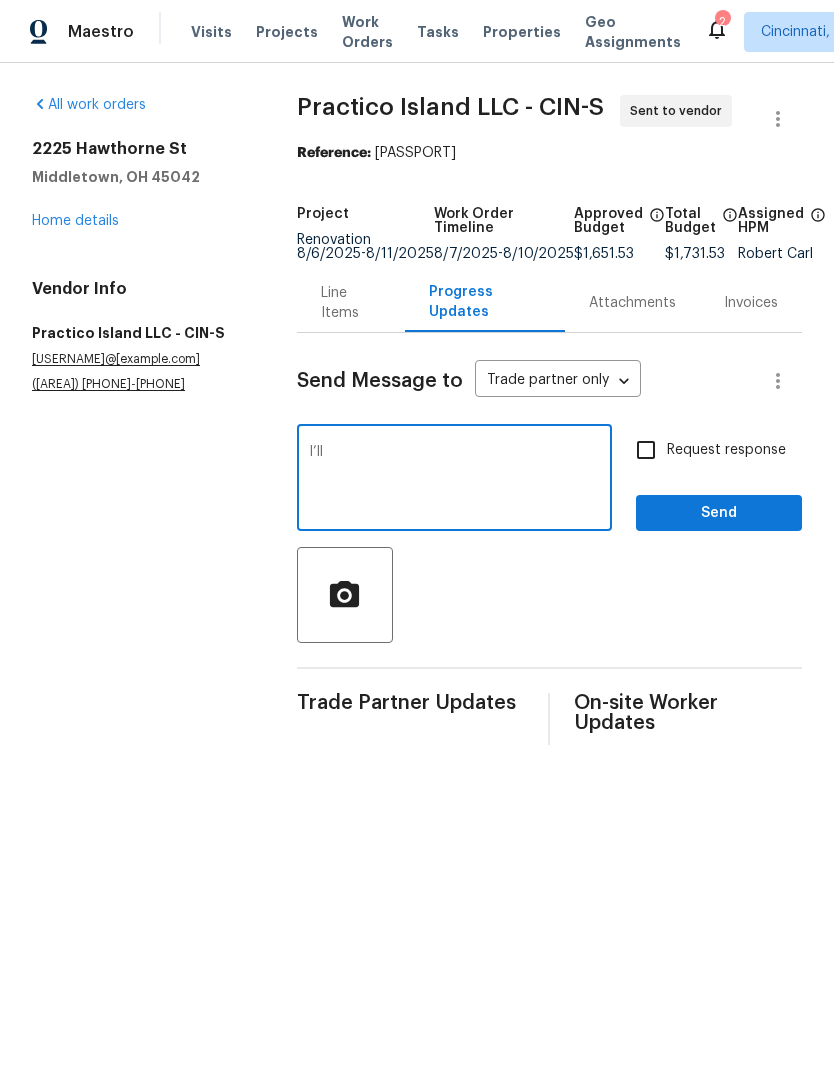 type 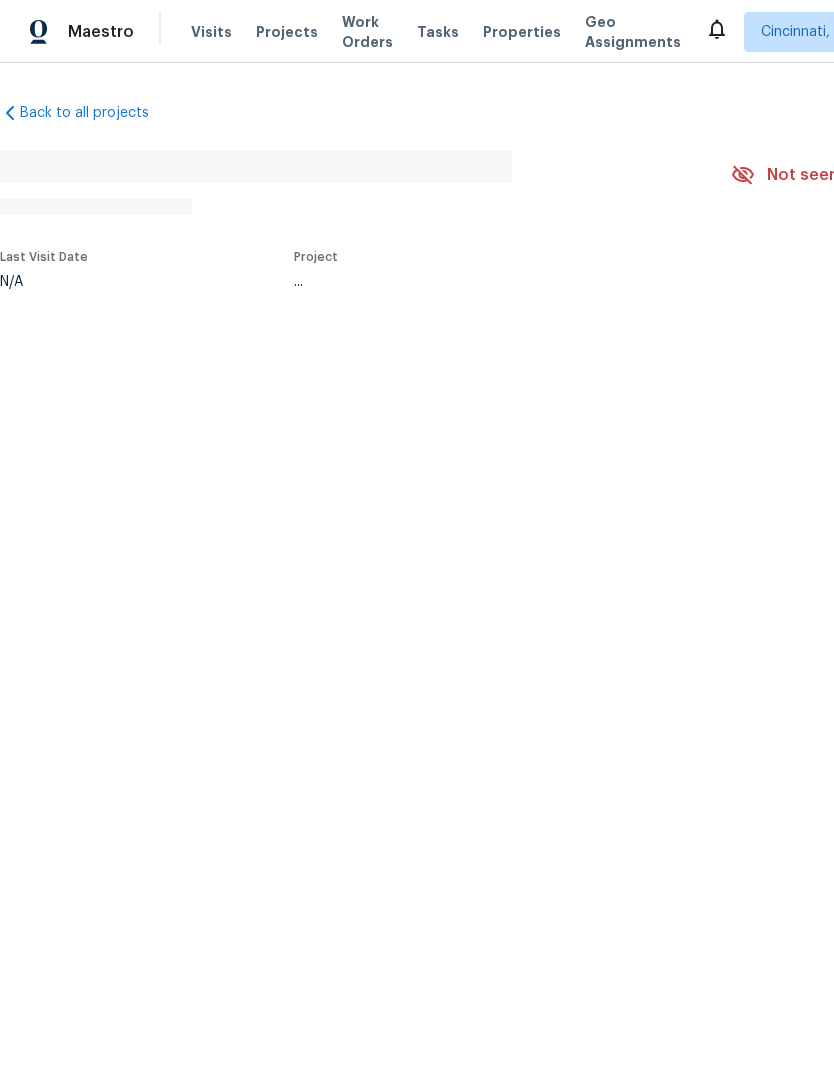 scroll, scrollTop: 0, scrollLeft: 0, axis: both 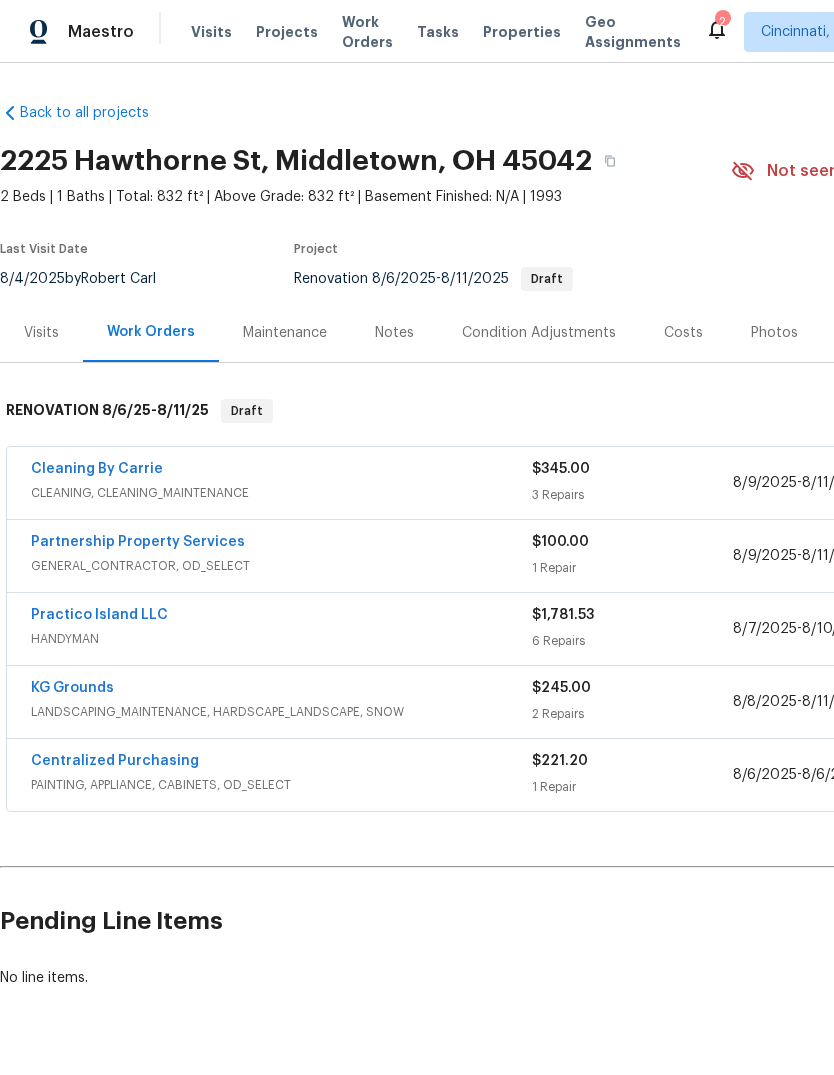 click 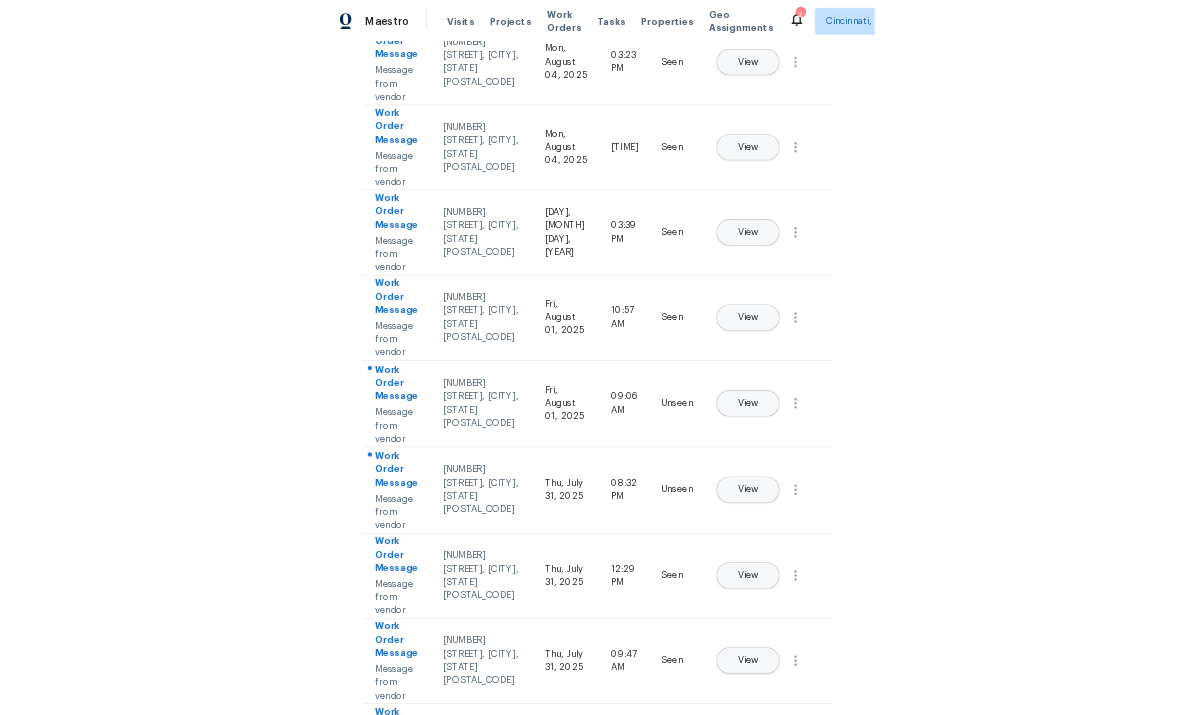 scroll, scrollTop: 354, scrollLeft: 0, axis: vertical 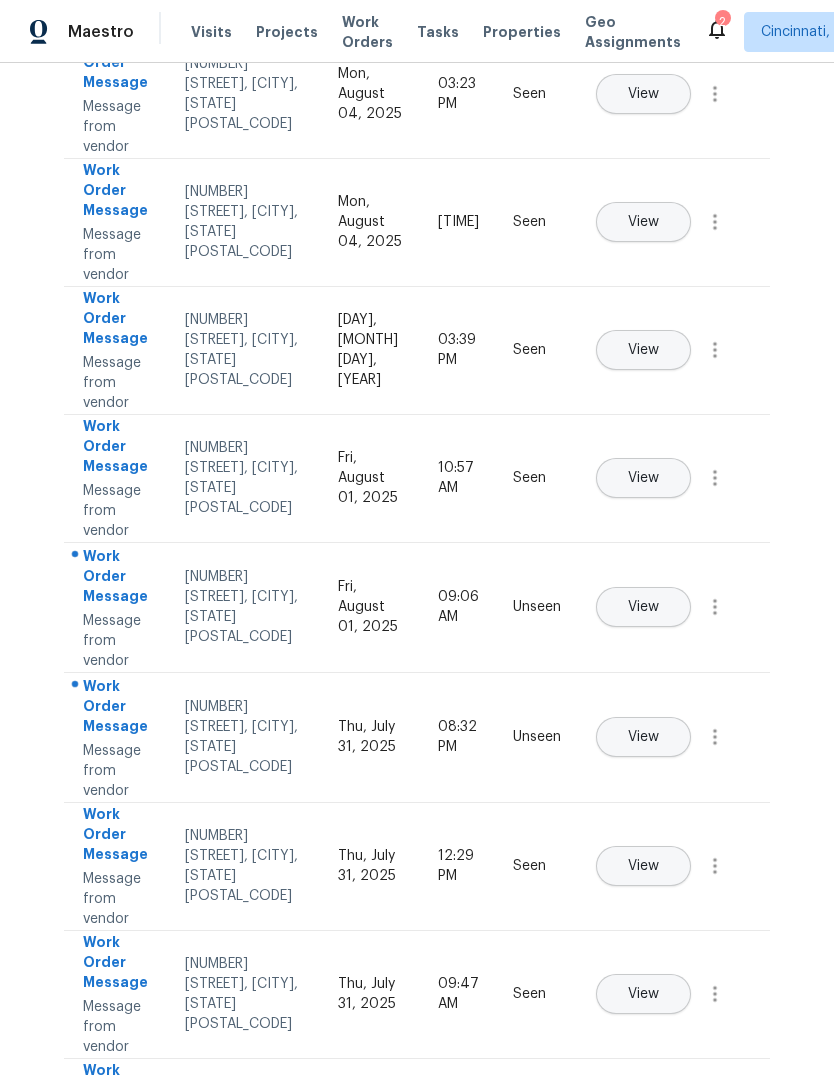 click on "View" at bounding box center [643, 607] 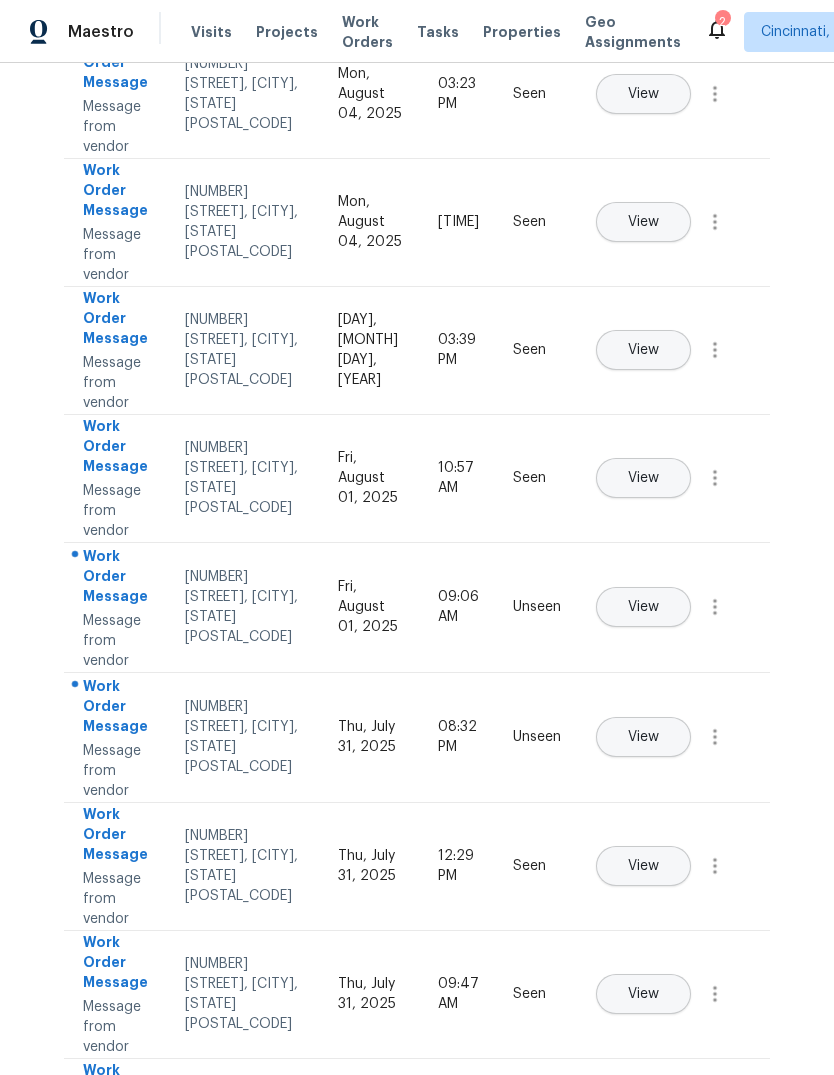 click on "4863 Old Tower Ct, Fairfield, OH 45014" at bounding box center [245, 607] 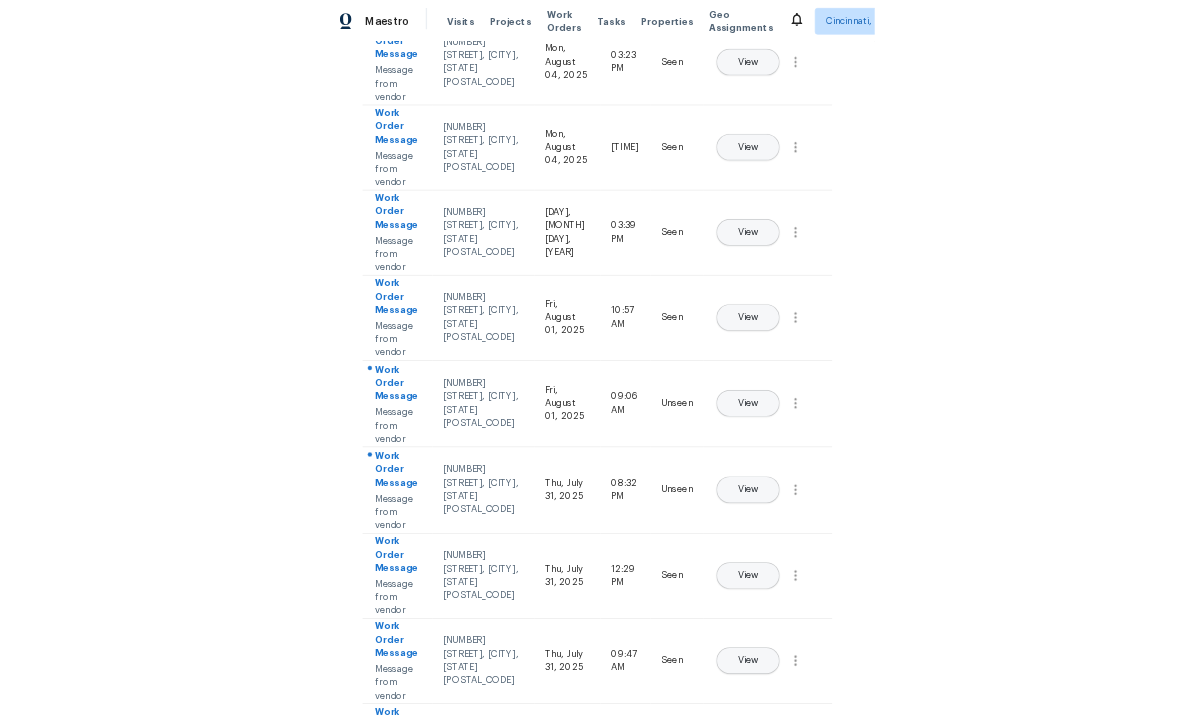 scroll, scrollTop: 183, scrollLeft: 0, axis: vertical 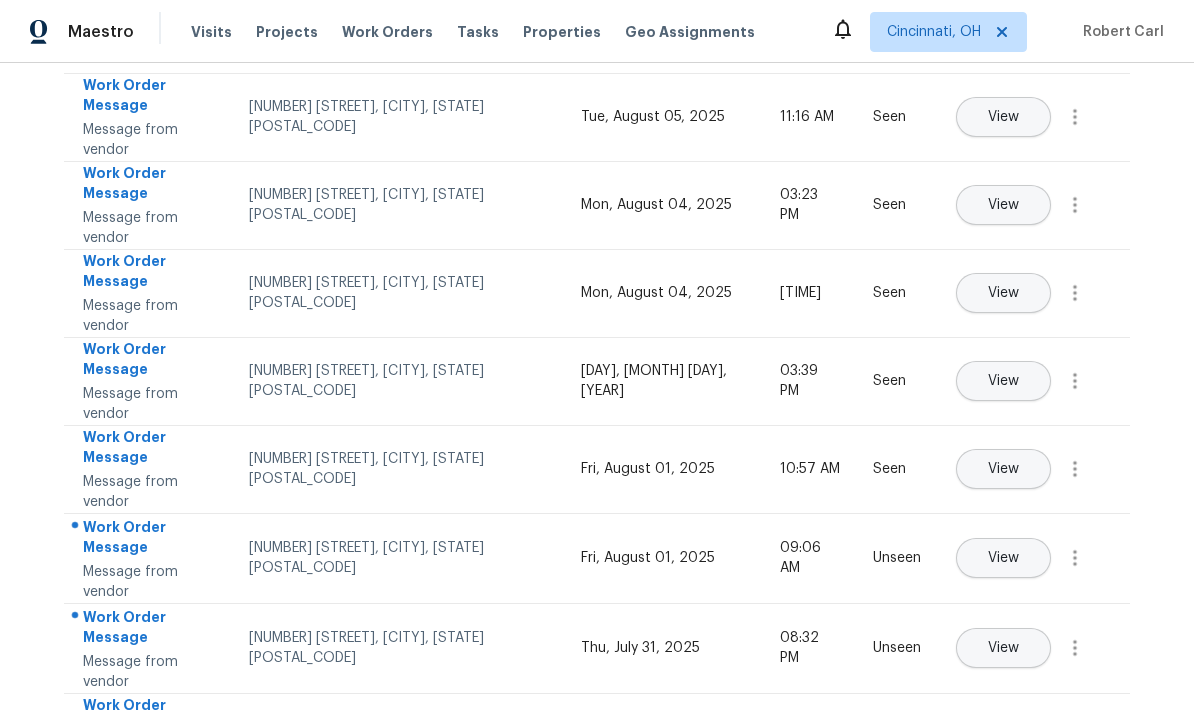 click on "View" at bounding box center (1003, 648) 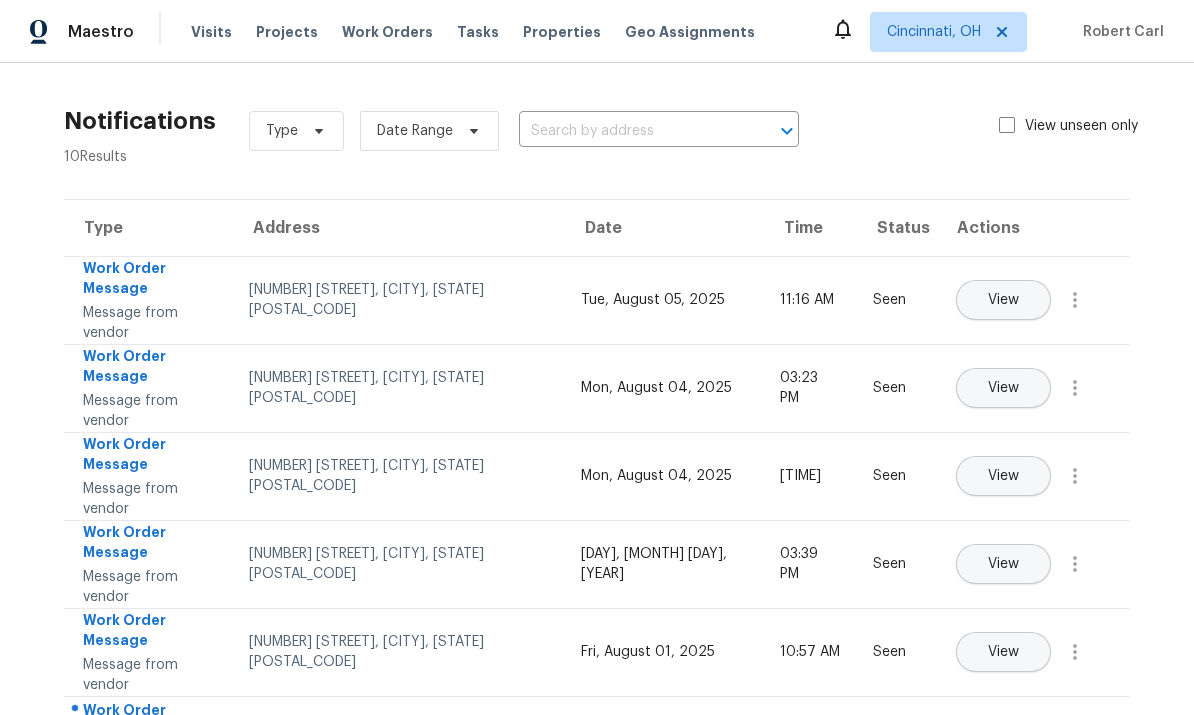 scroll, scrollTop: 0, scrollLeft: 0, axis: both 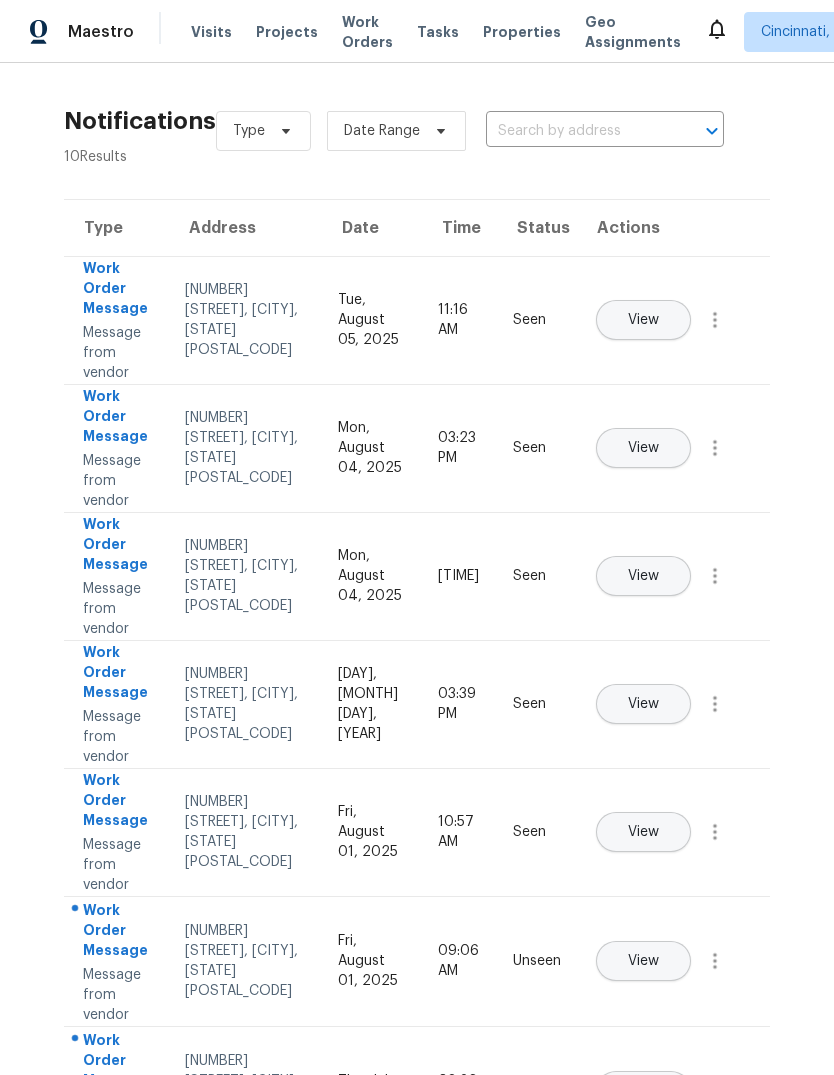 click on "Work Orders" at bounding box center [367, 32] 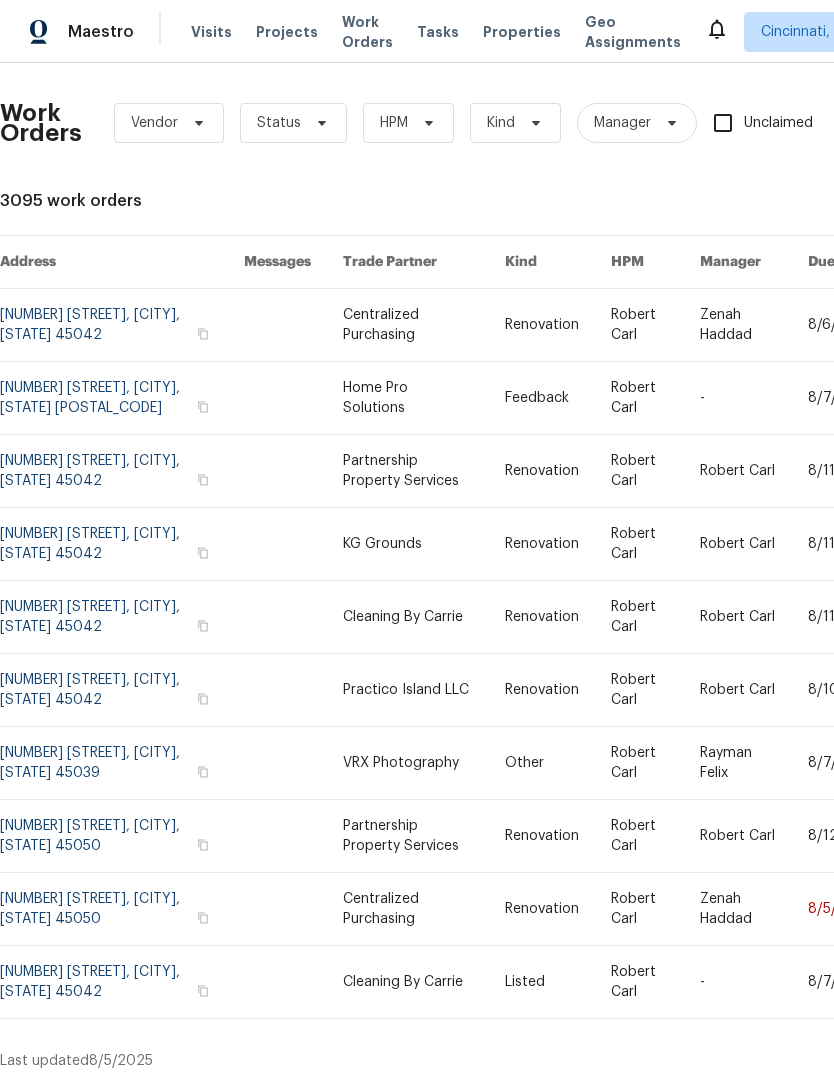 scroll, scrollTop: 0, scrollLeft: 0, axis: both 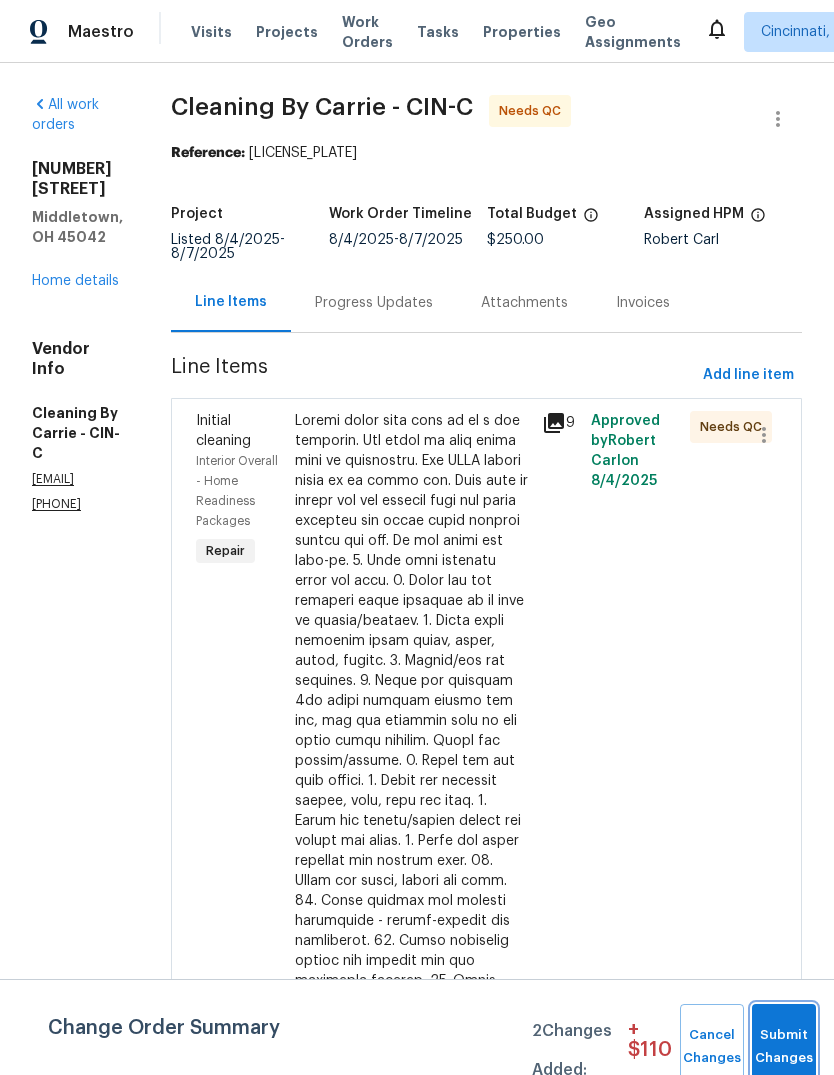 click on "Submit Changes" at bounding box center [784, 1047] 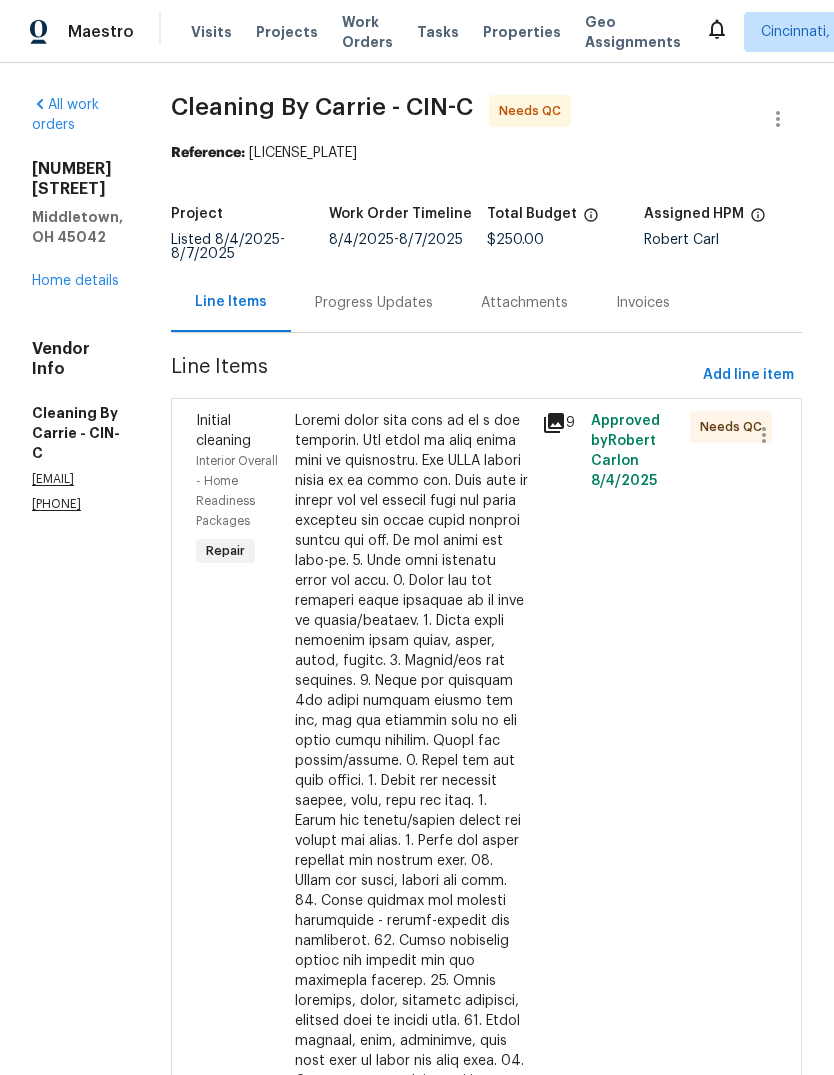 click on "Progress Updates" at bounding box center (374, 303) 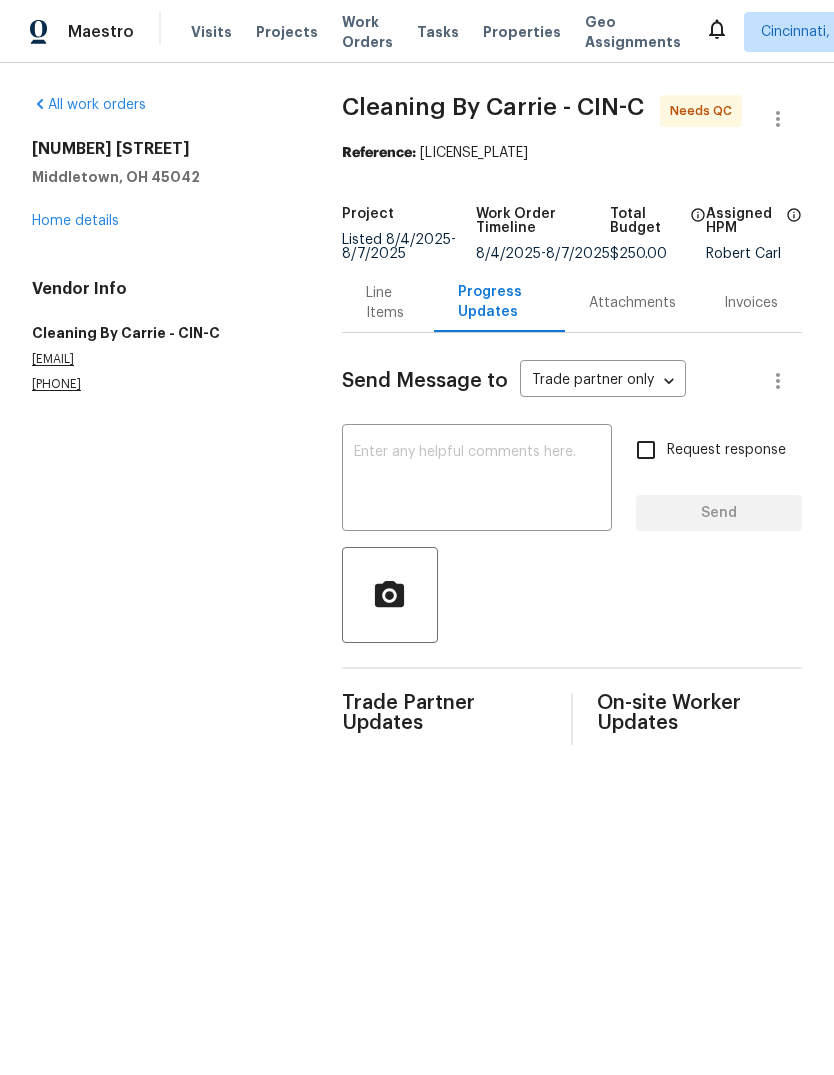 click on "Home details" at bounding box center (75, 221) 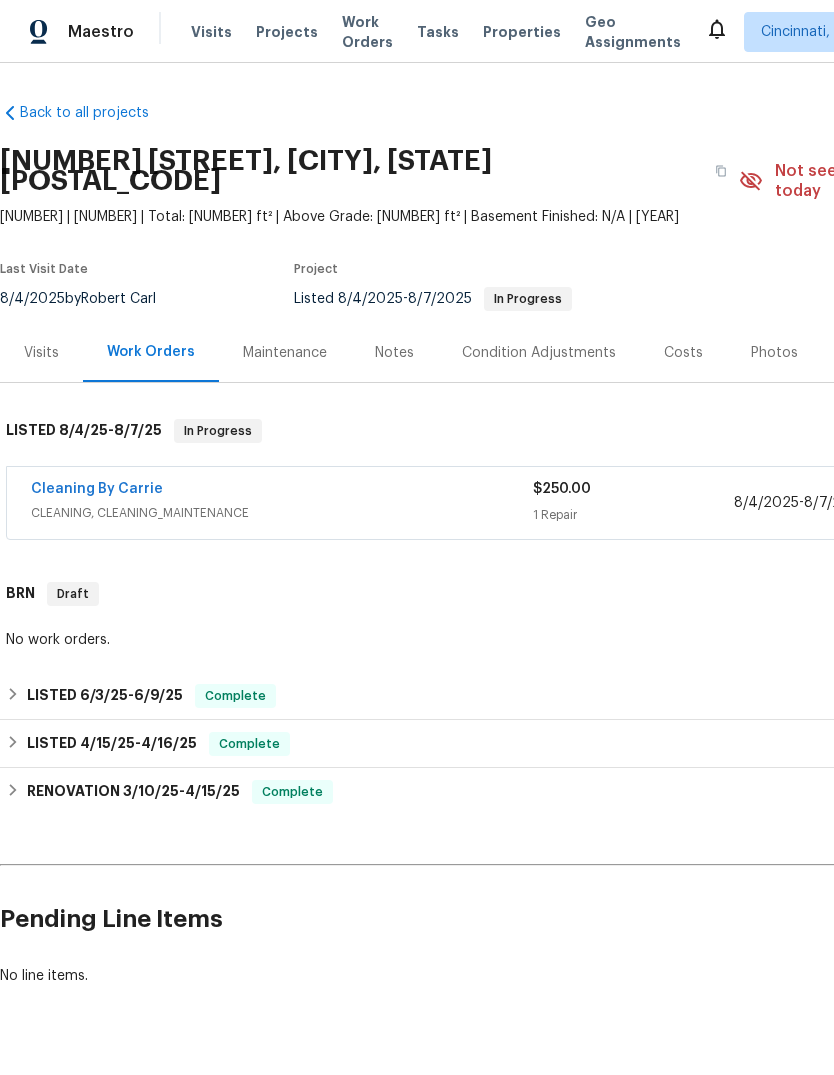 scroll, scrollTop: 26, scrollLeft: 0, axis: vertical 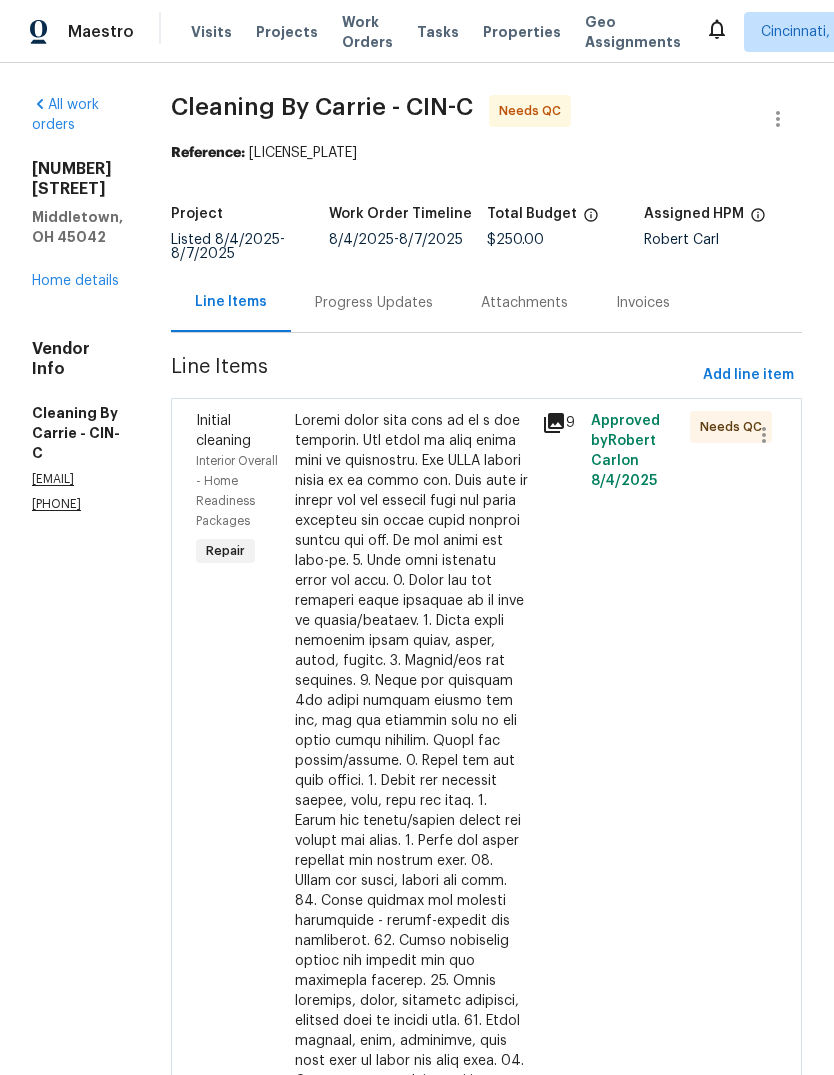 click at bounding box center (412, 901) 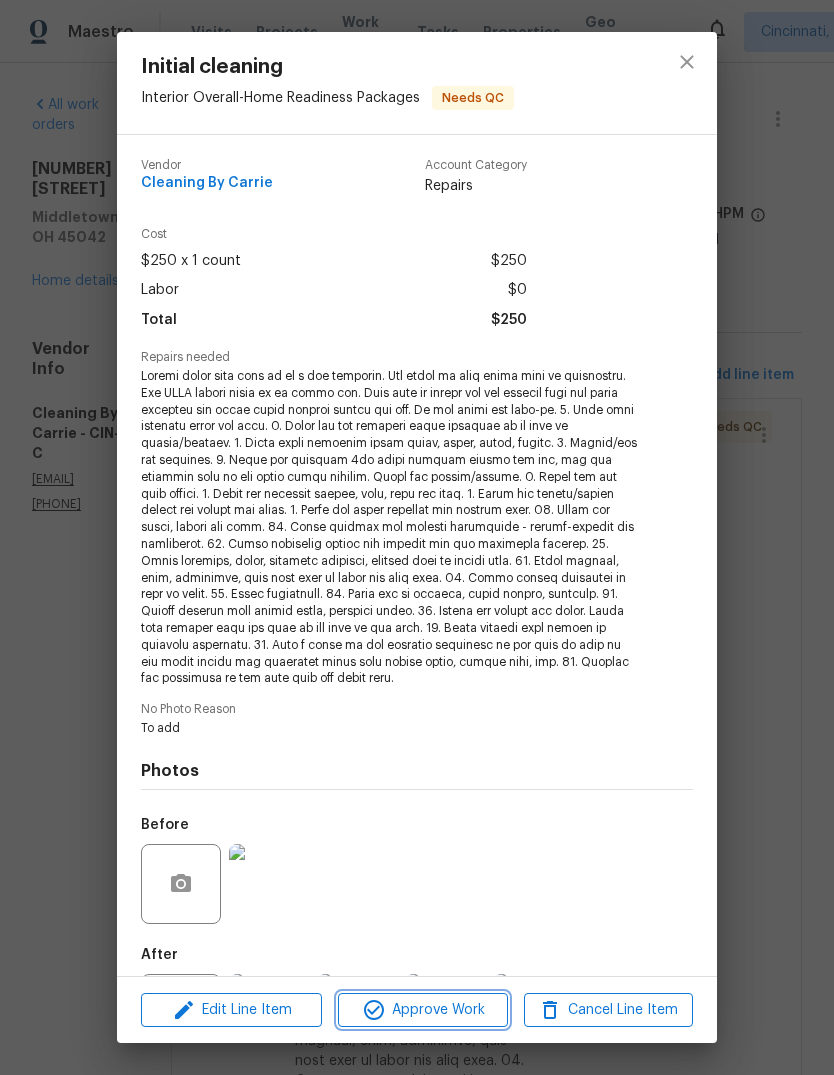 click on "Approve Work" at bounding box center [422, 1010] 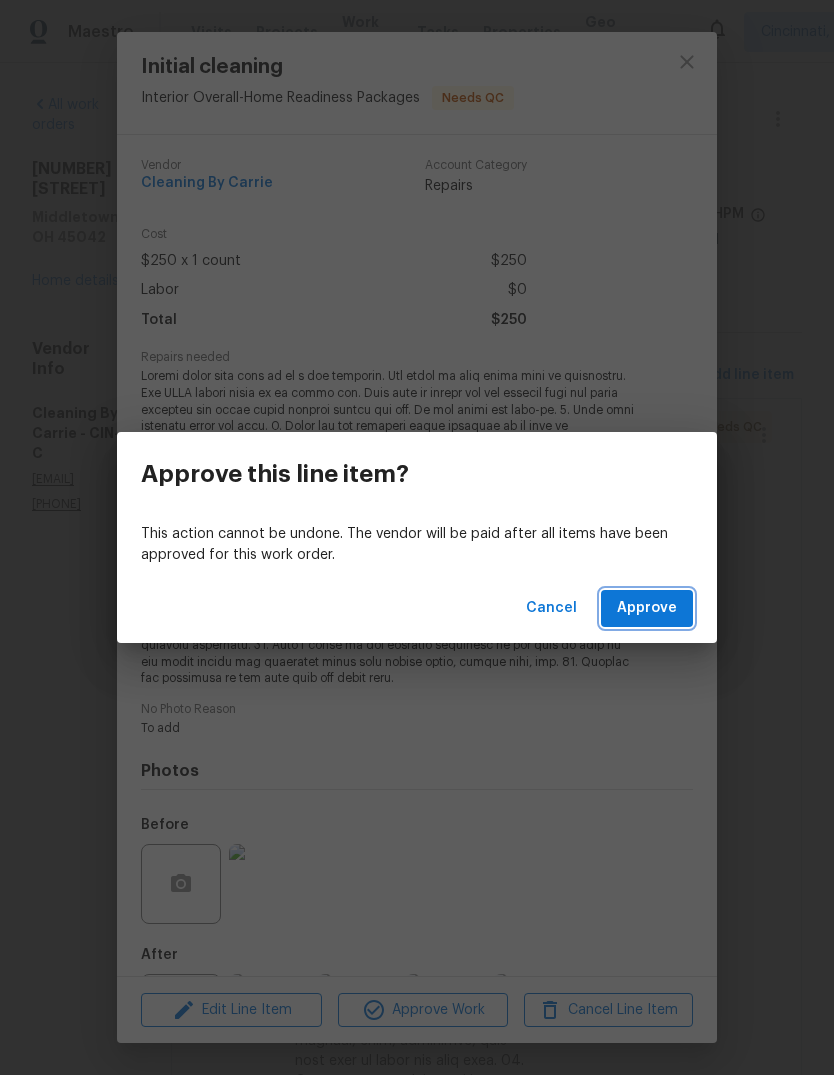 click on "Approve" at bounding box center (647, 608) 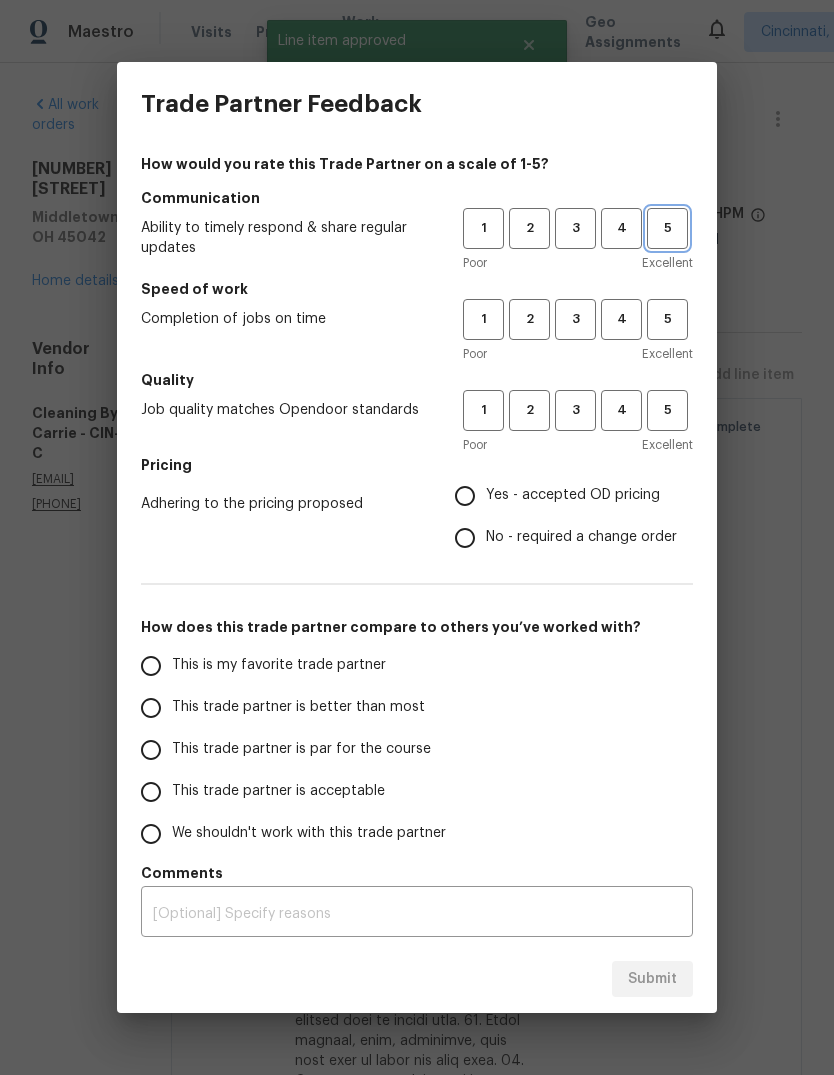 click on "5" at bounding box center [667, 228] 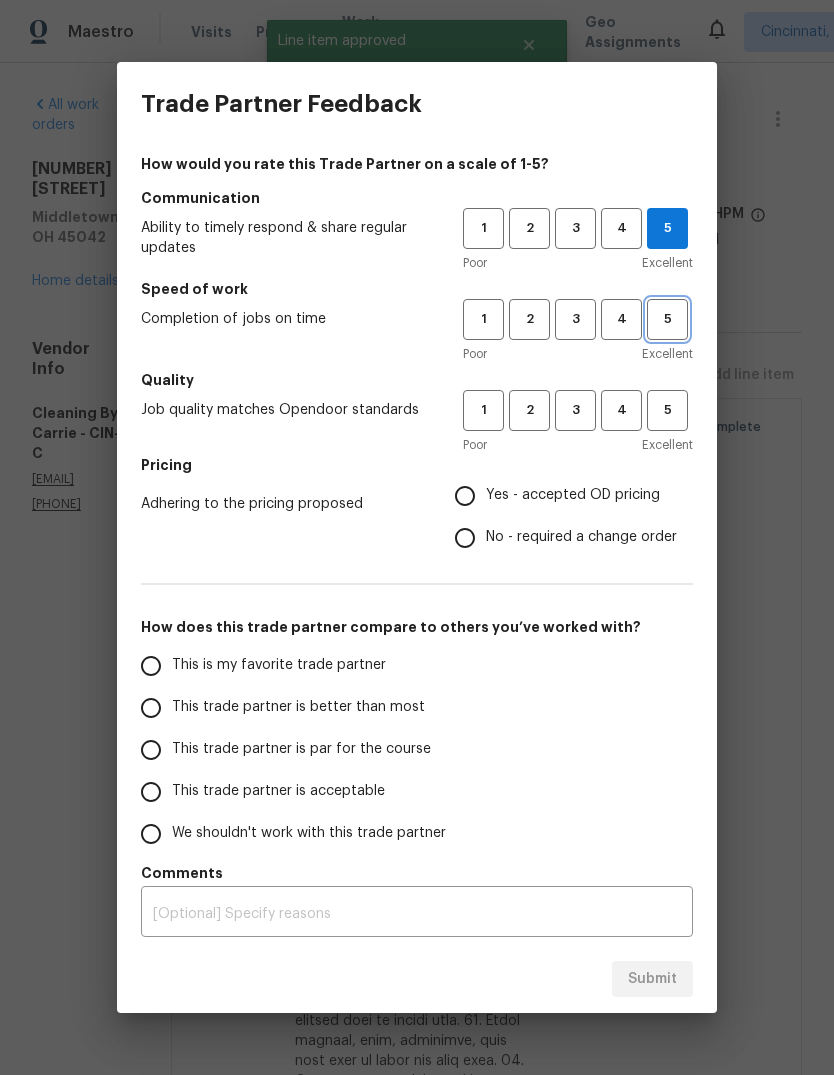 click on "5" at bounding box center (667, 319) 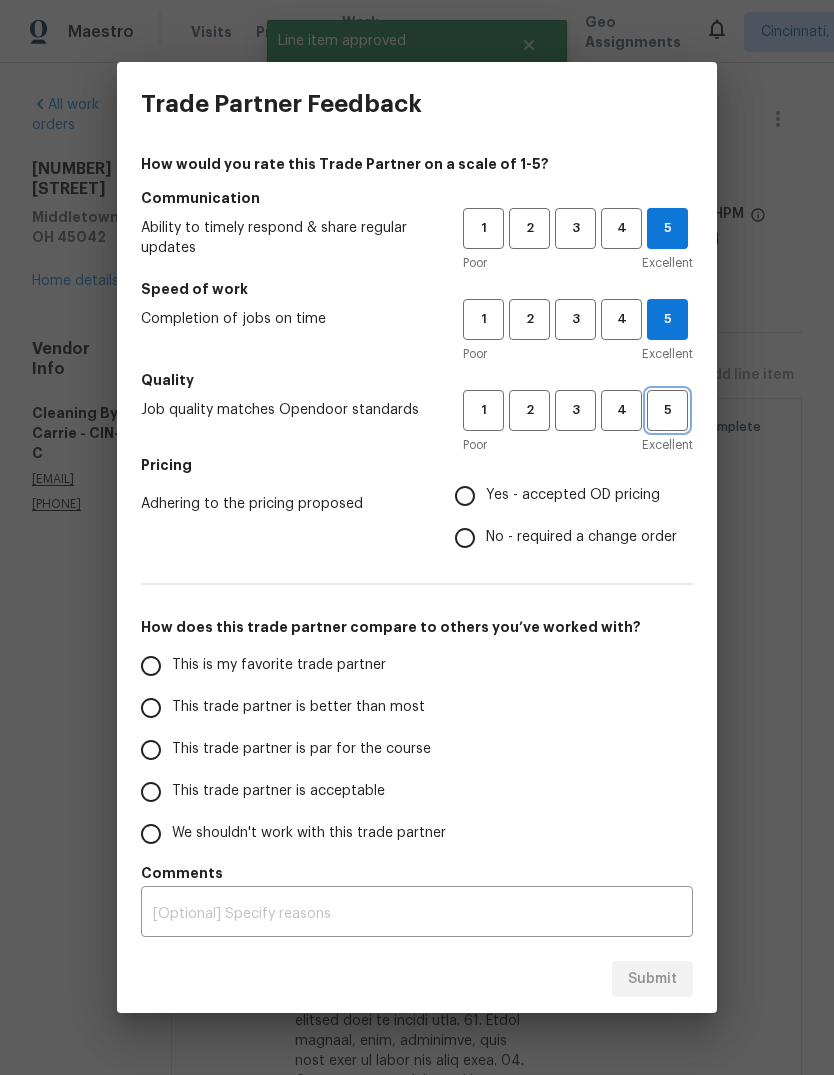 click on "5" at bounding box center [667, 410] 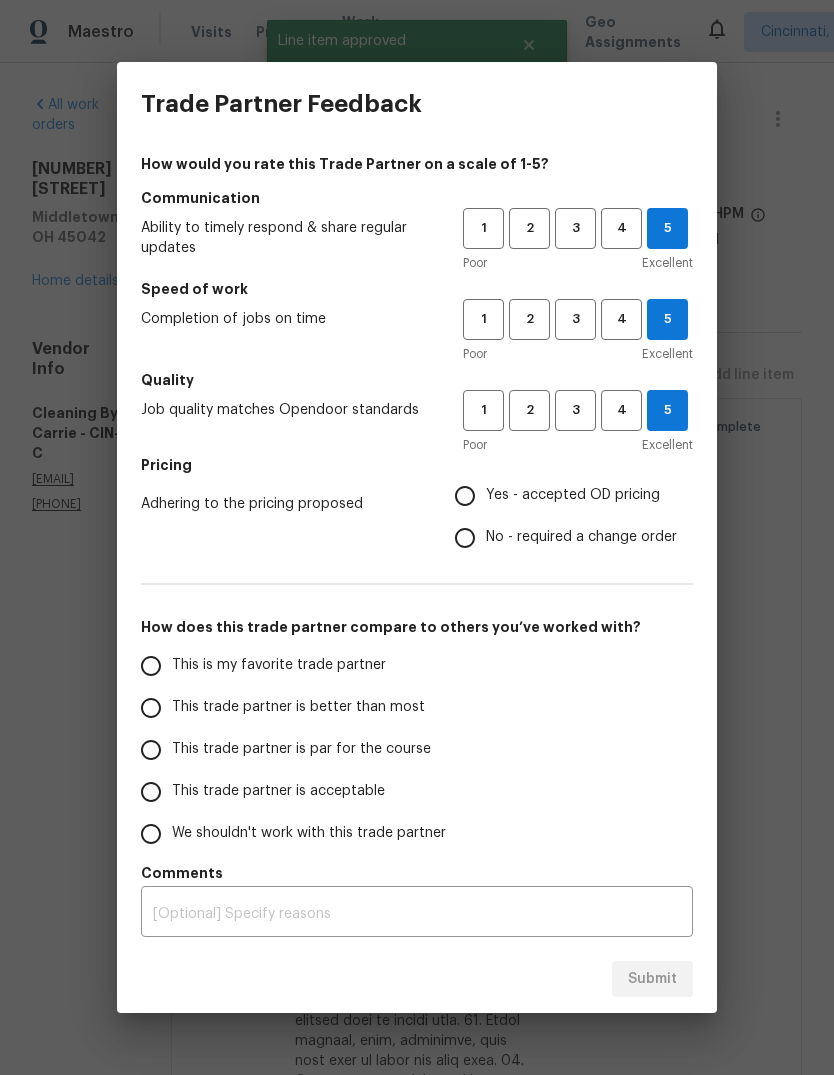click on "Yes - accepted OD pricing" at bounding box center [465, 496] 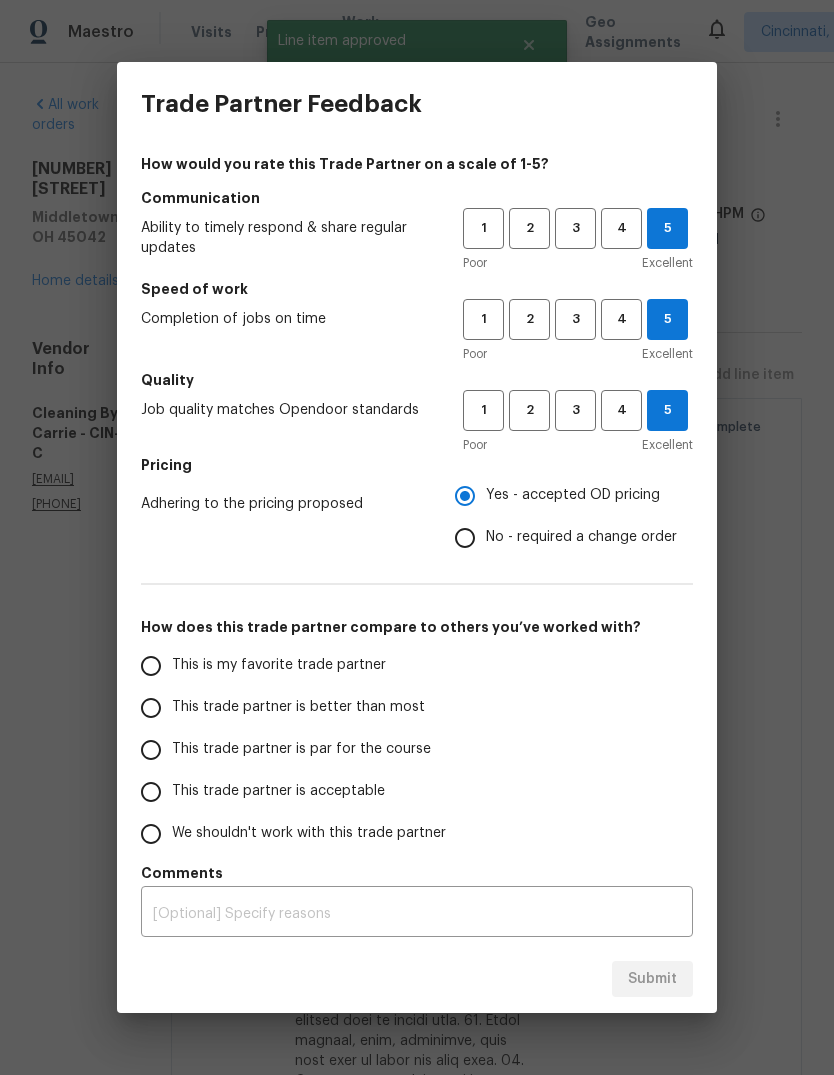 click on "This is my favorite trade partner" at bounding box center [151, 666] 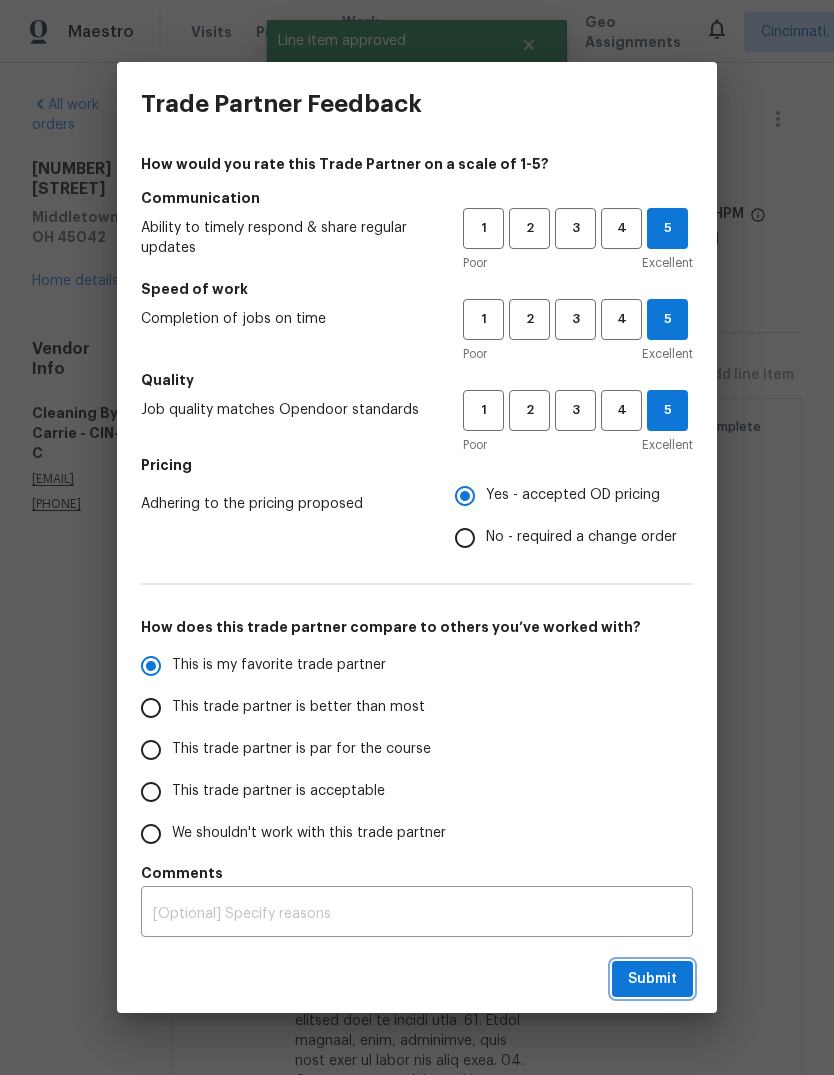 click on "Submit" at bounding box center [652, 979] 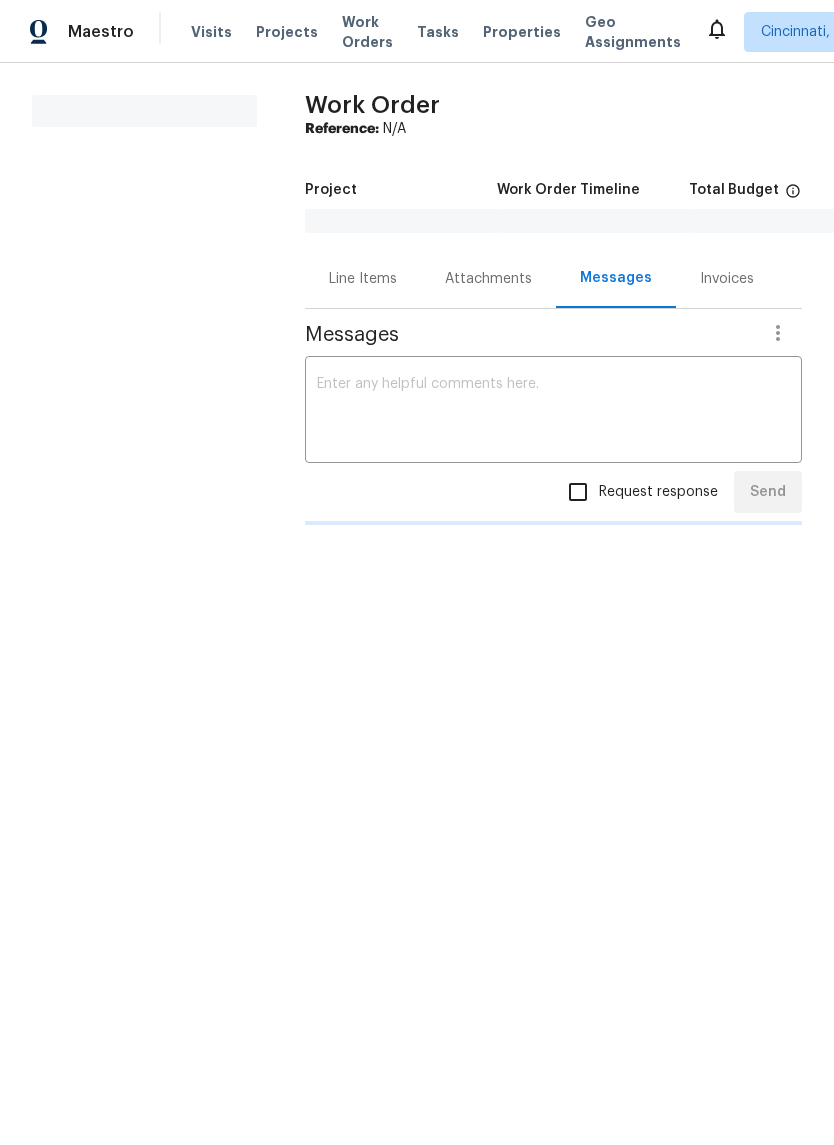 scroll, scrollTop: 0, scrollLeft: 0, axis: both 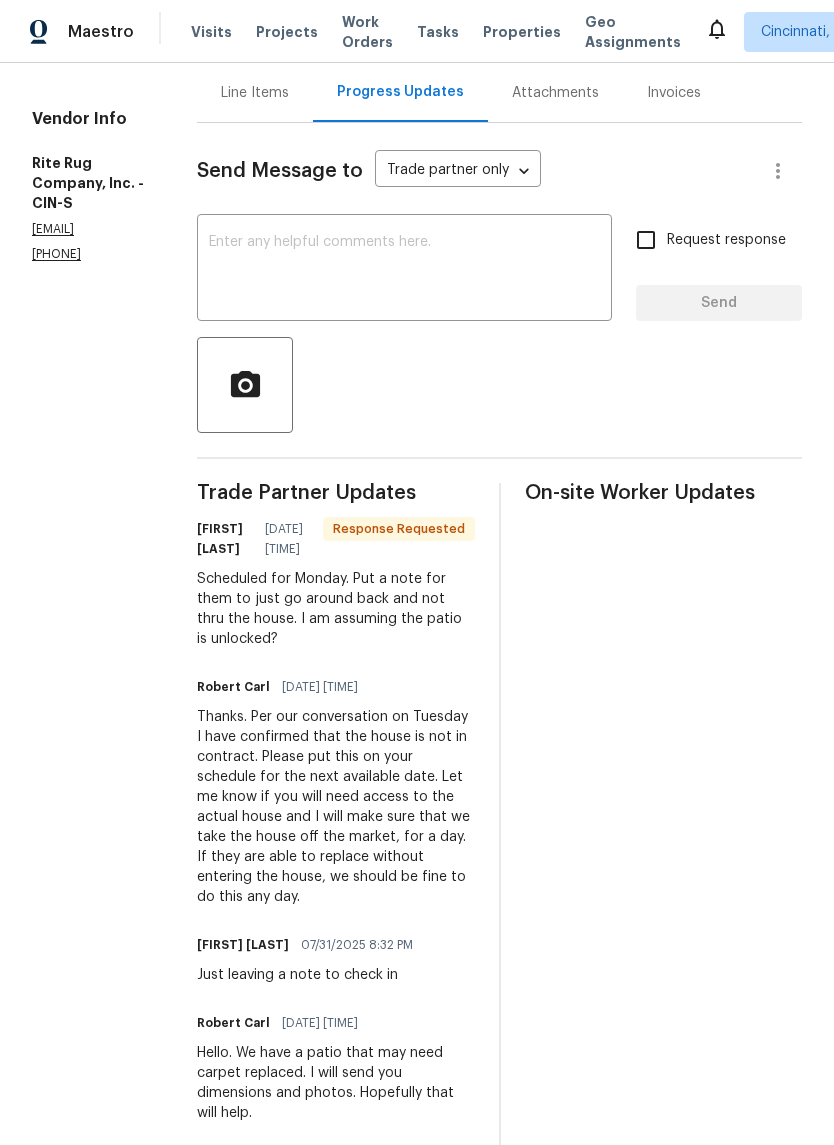 click at bounding box center [404, 270] 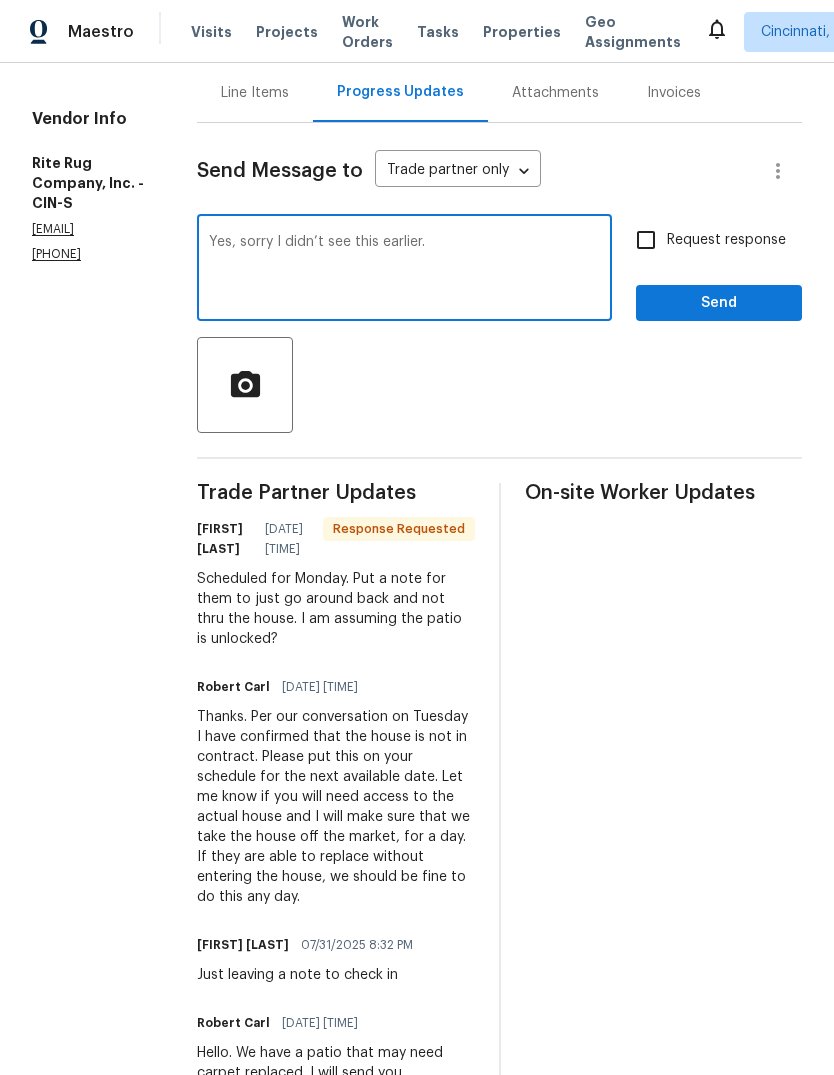 type on "Yes, sorry I didn’t see this earlier." 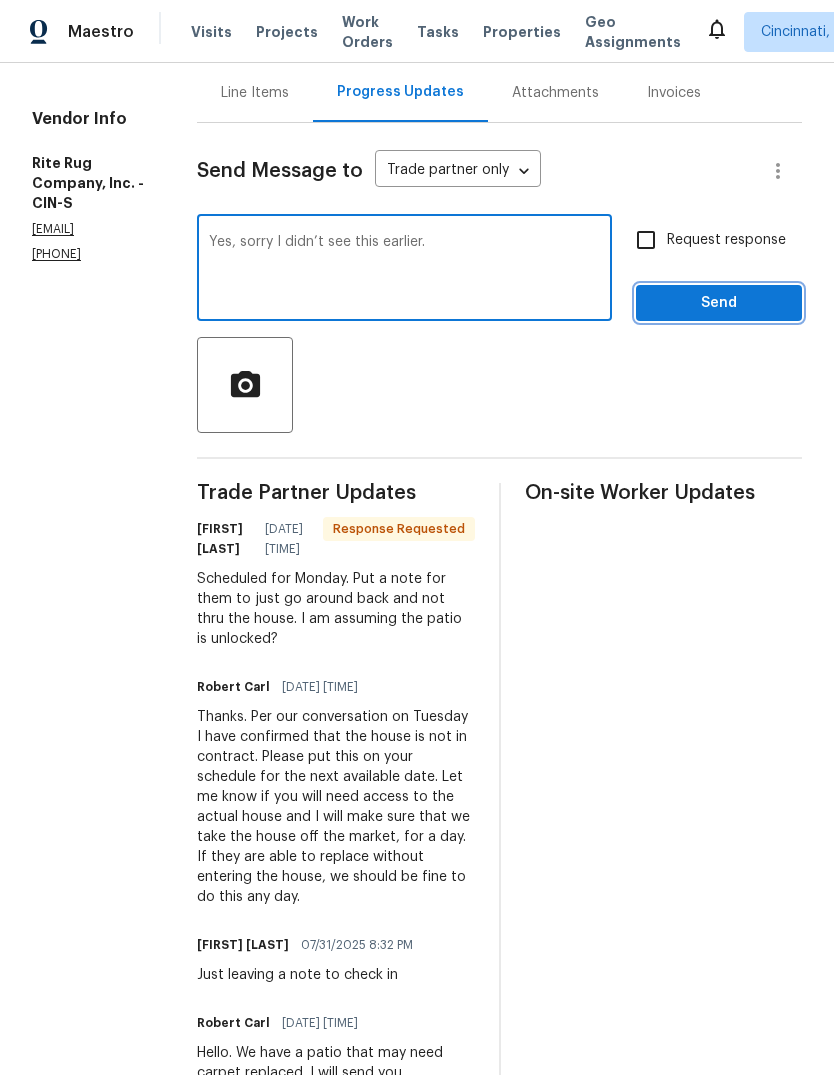 click on "Send" at bounding box center (719, 303) 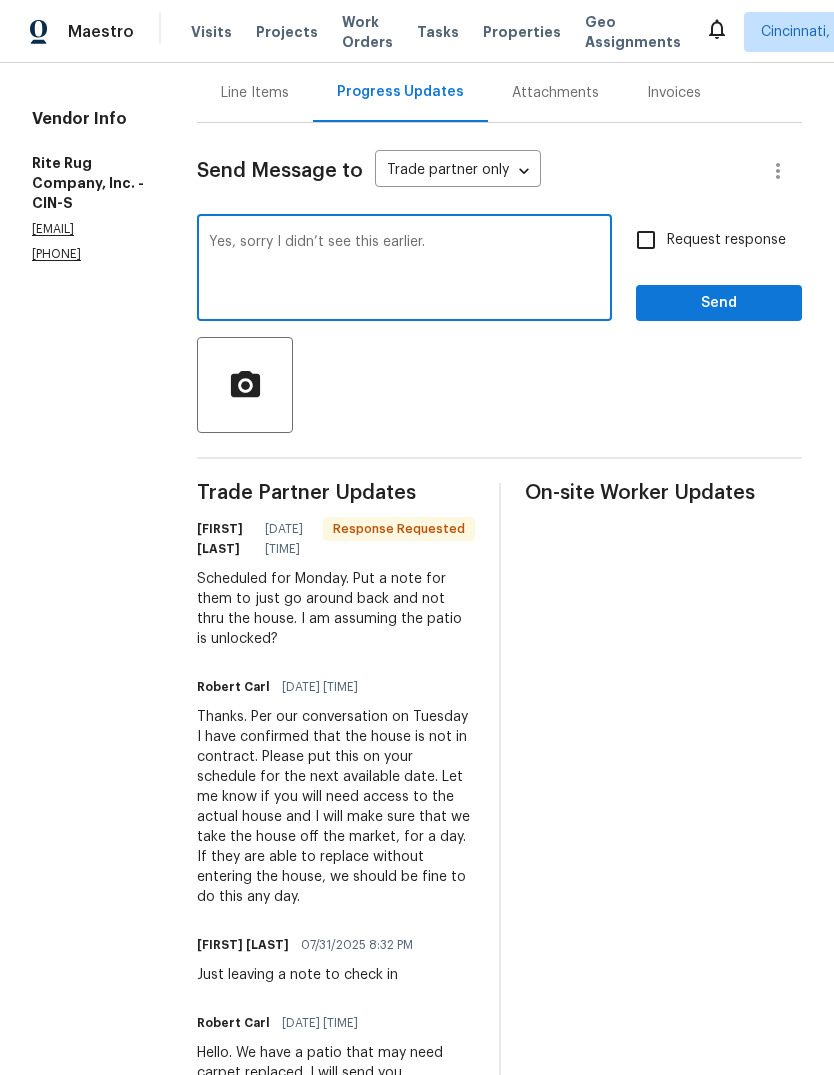 scroll, scrollTop: 0, scrollLeft: 0, axis: both 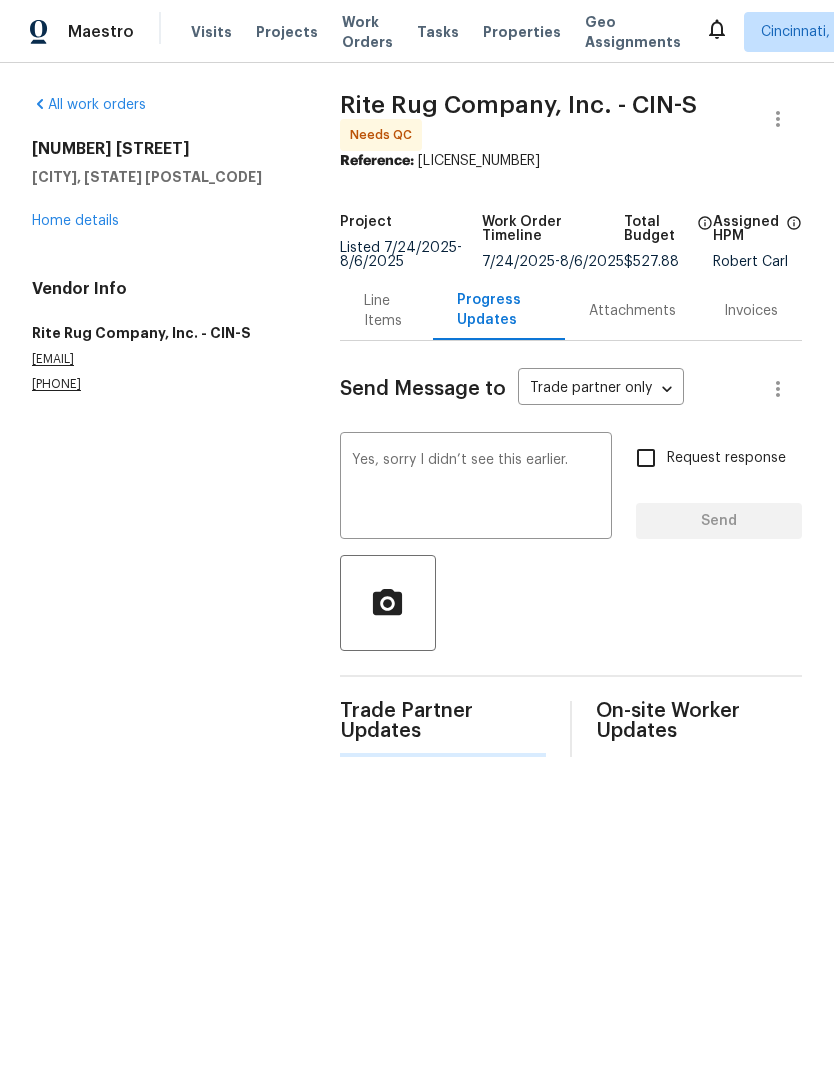 type 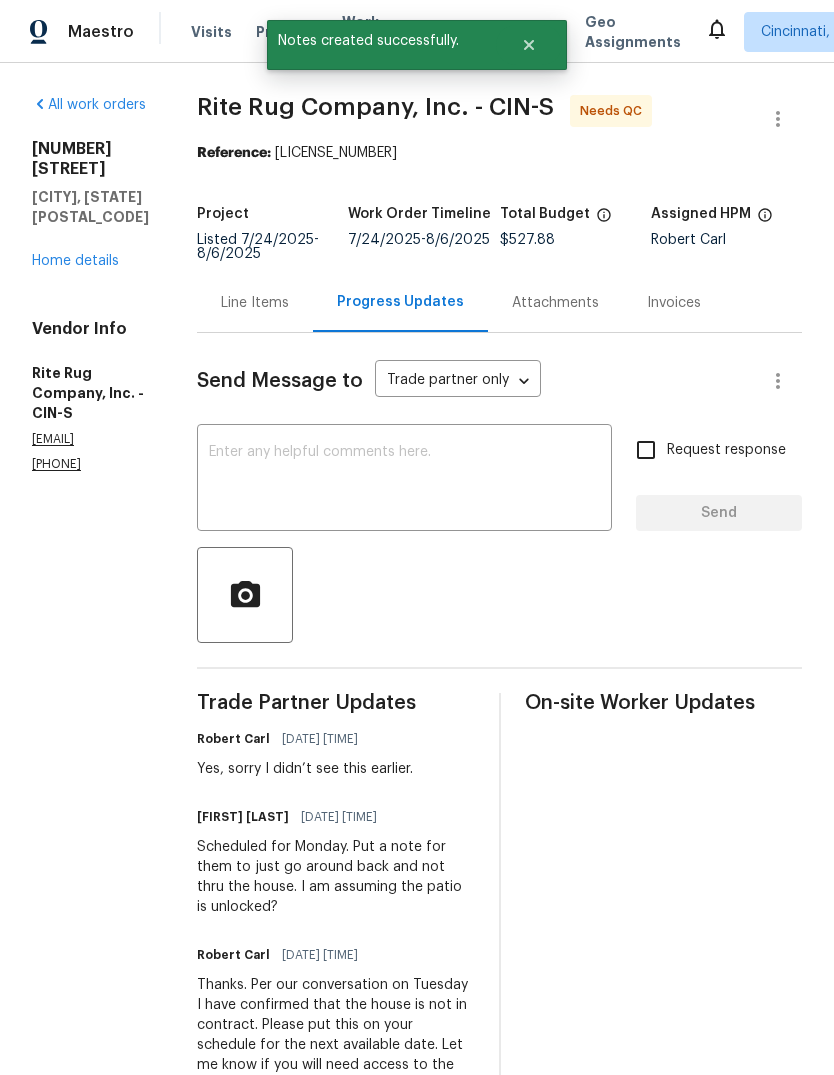click on "Line Items" at bounding box center (255, 303) 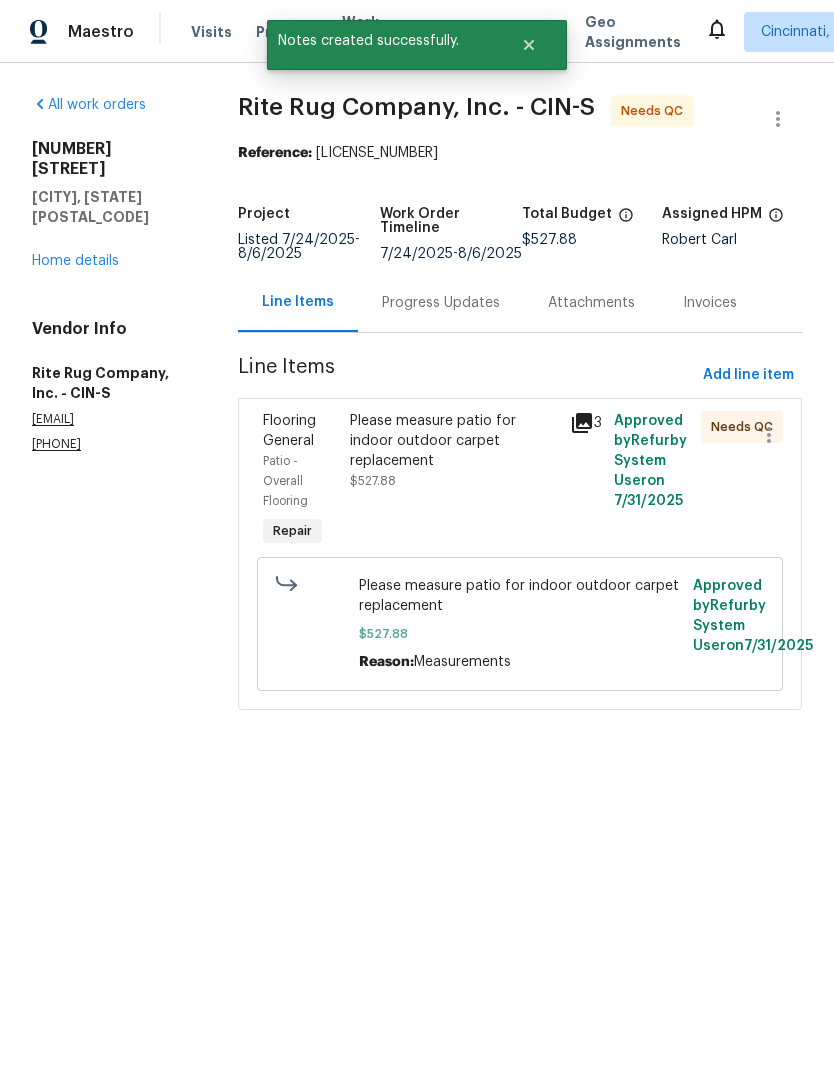 click on "Please measure patio for indoor outdoor carpet replacement" at bounding box center [453, 441] 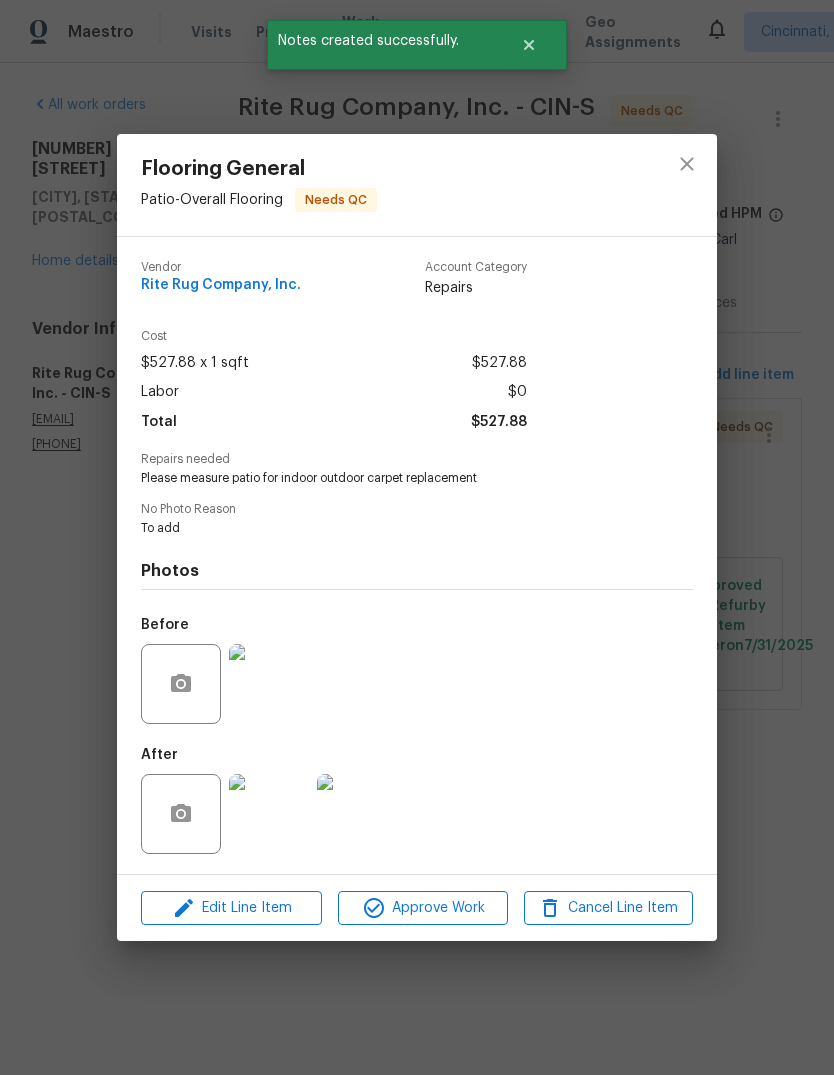 click at bounding box center (269, 814) 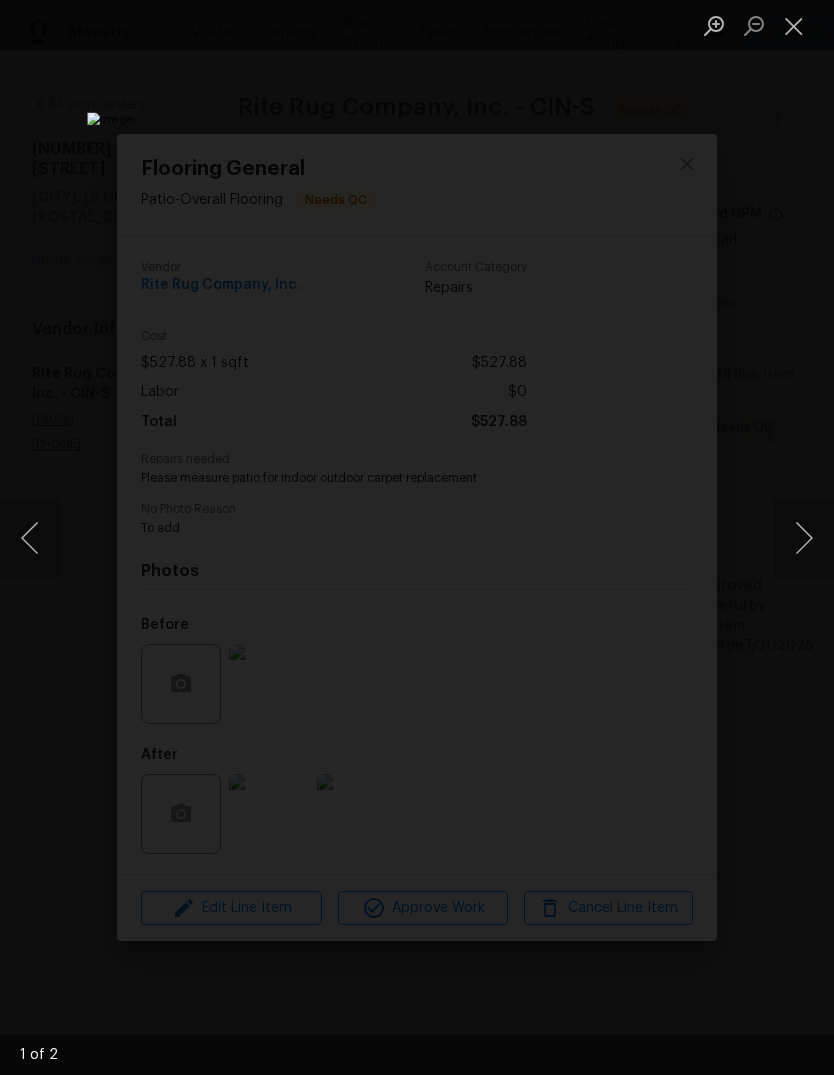 click at bounding box center [804, 538] 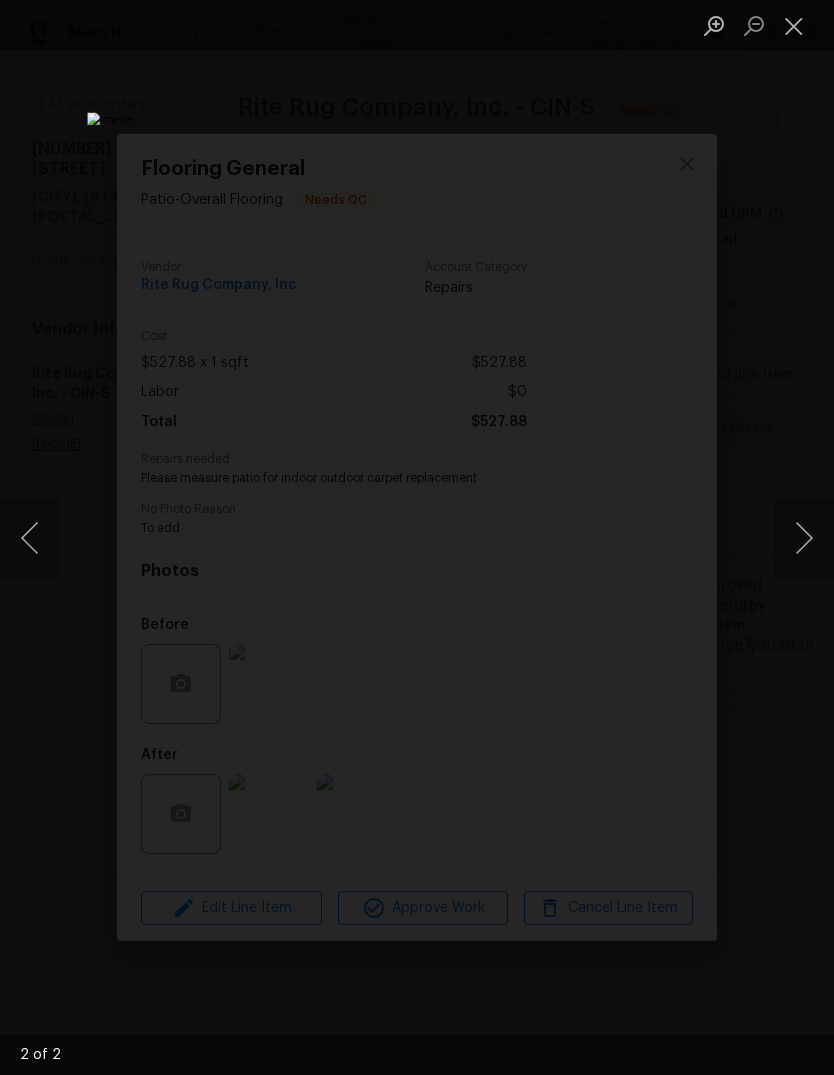 click at bounding box center [804, 538] 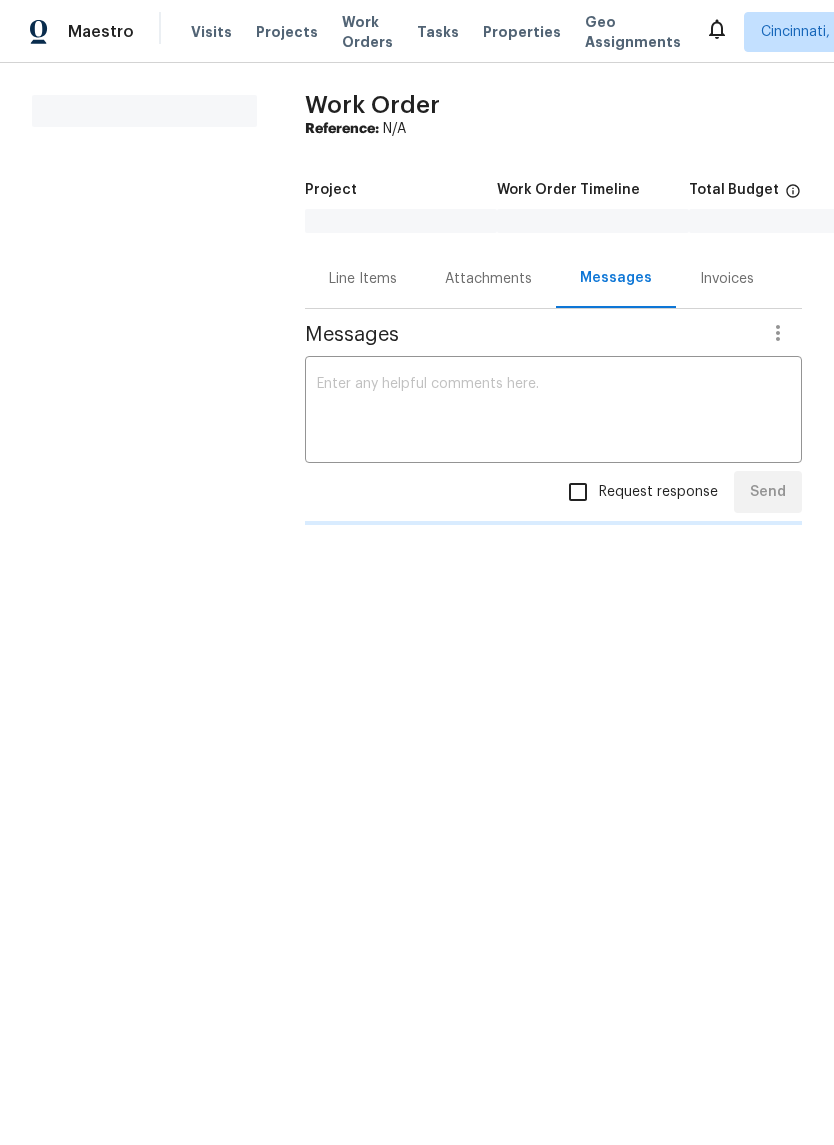scroll, scrollTop: 0, scrollLeft: 0, axis: both 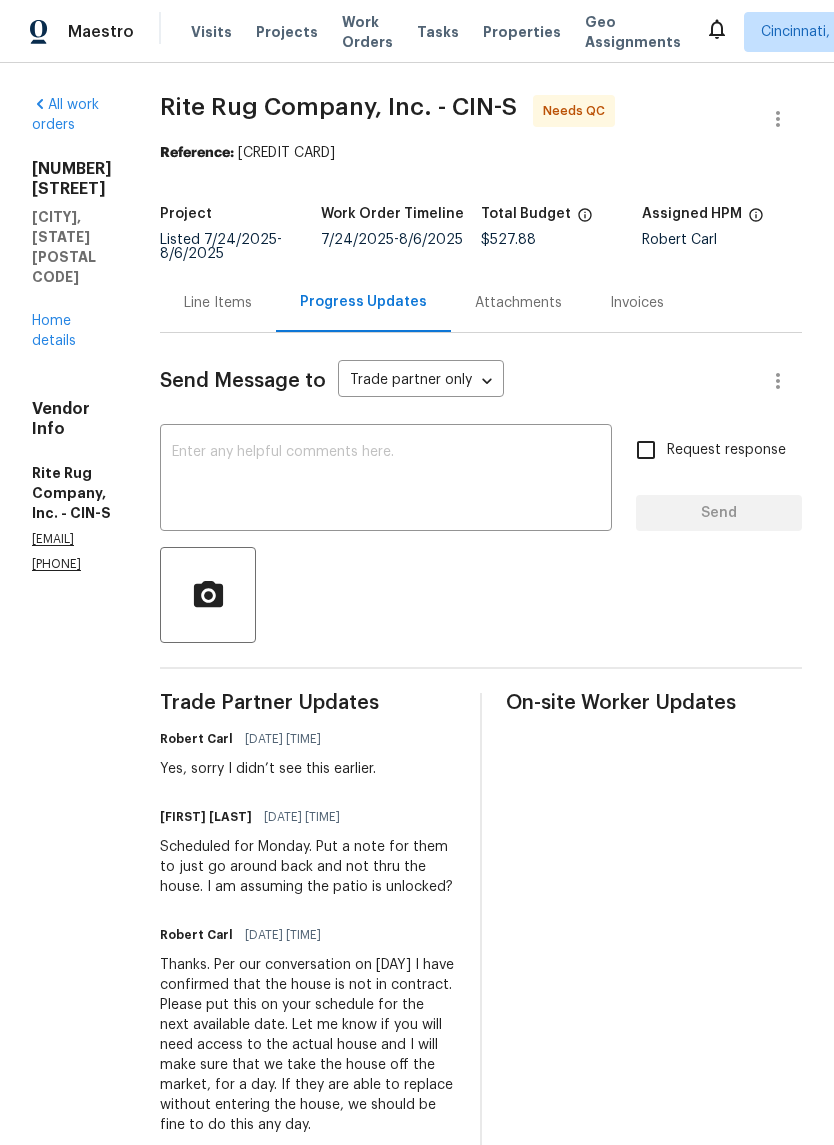 click on "Line Items" at bounding box center [218, 303] 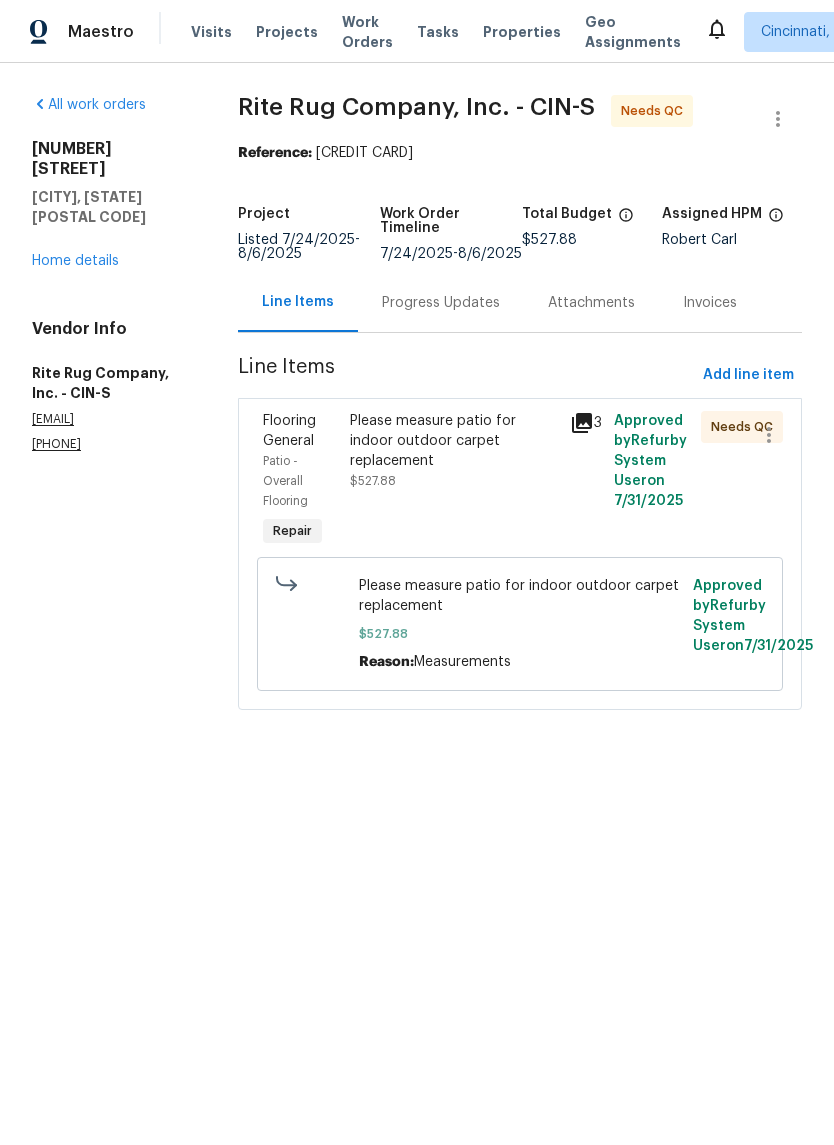click on "Please measure patio for indoor outdoor carpet replacement" at bounding box center [453, 441] 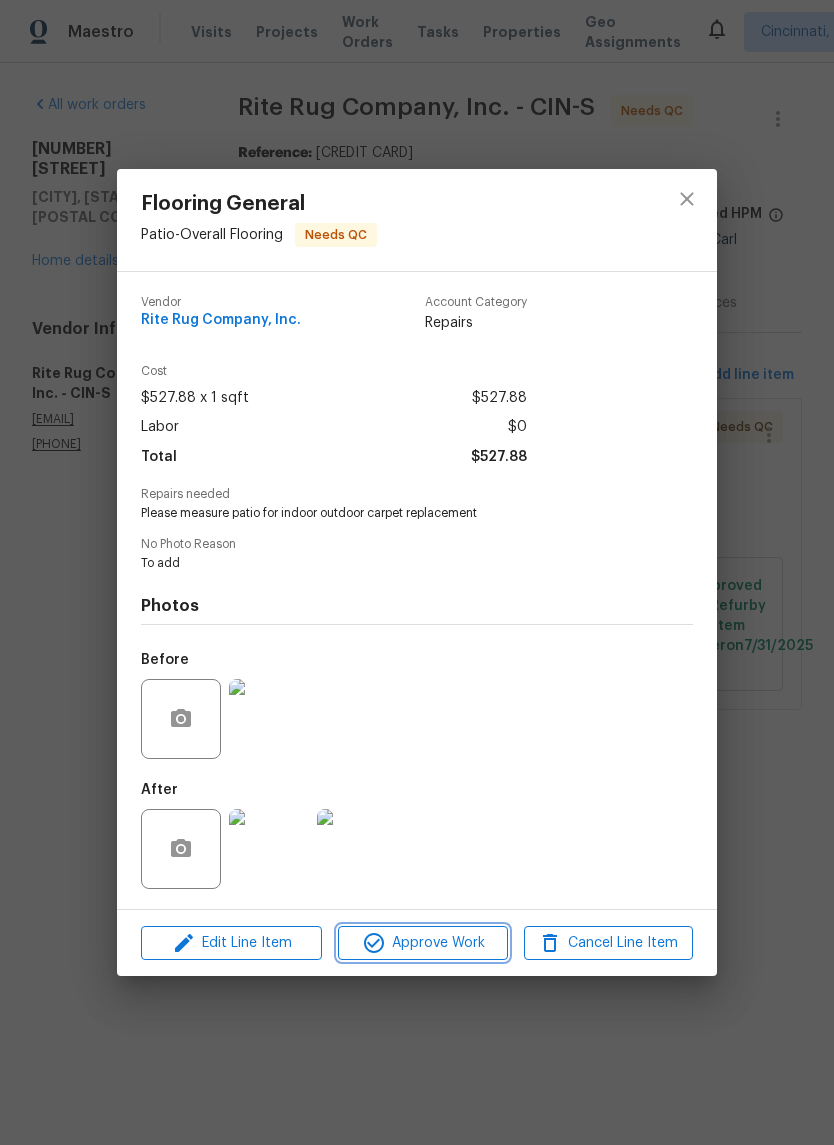 click on "Approve Work" at bounding box center [422, 943] 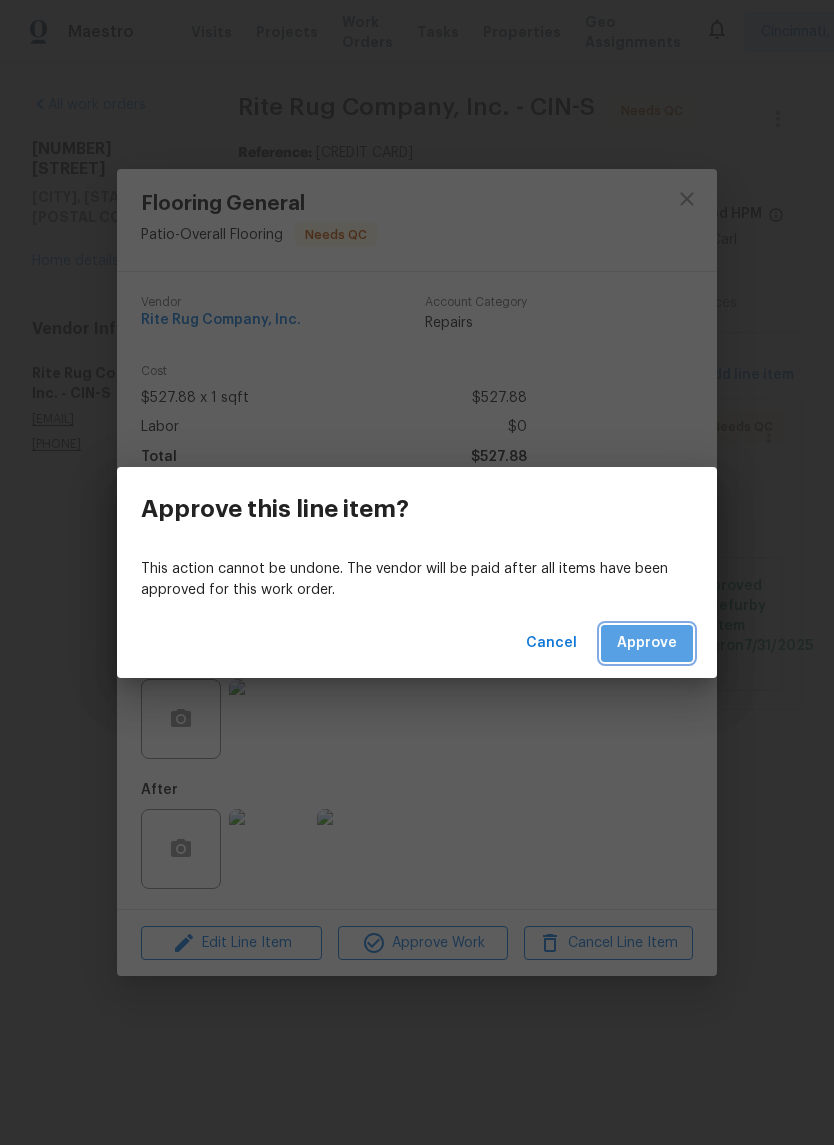 click on "Approve" at bounding box center [647, 643] 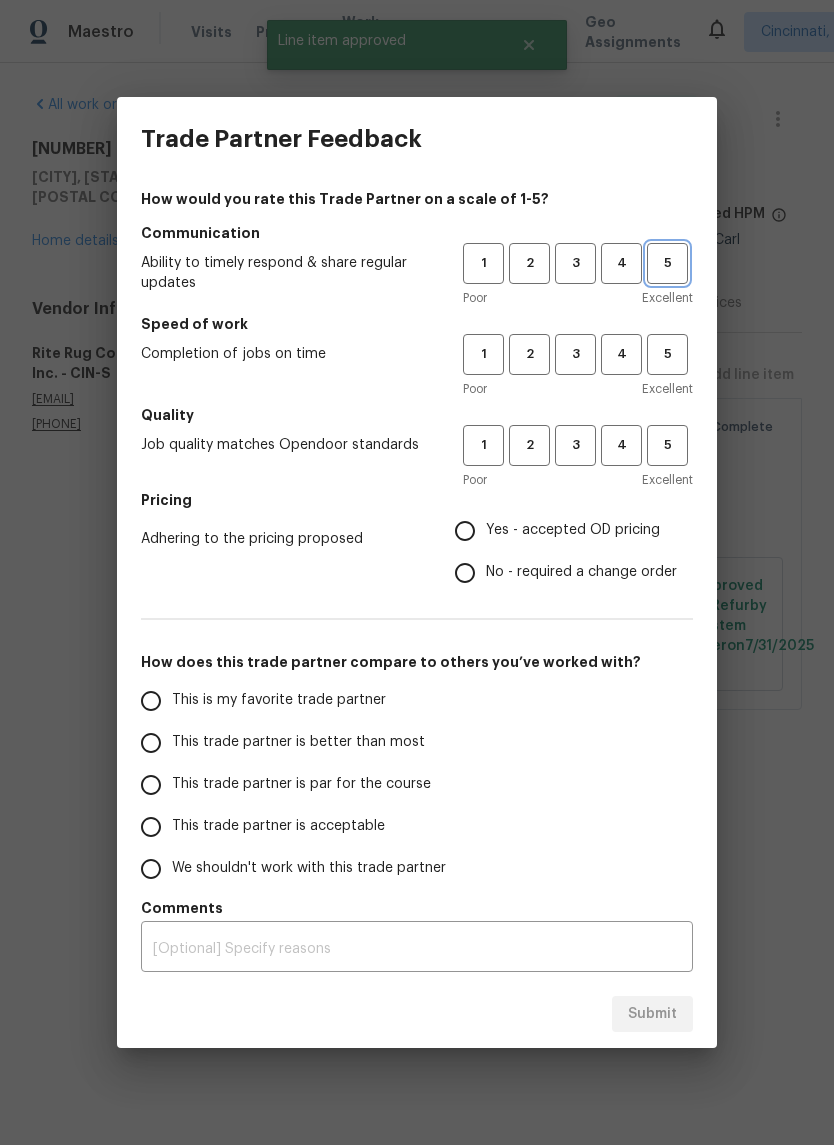 click on "5" at bounding box center (667, 263) 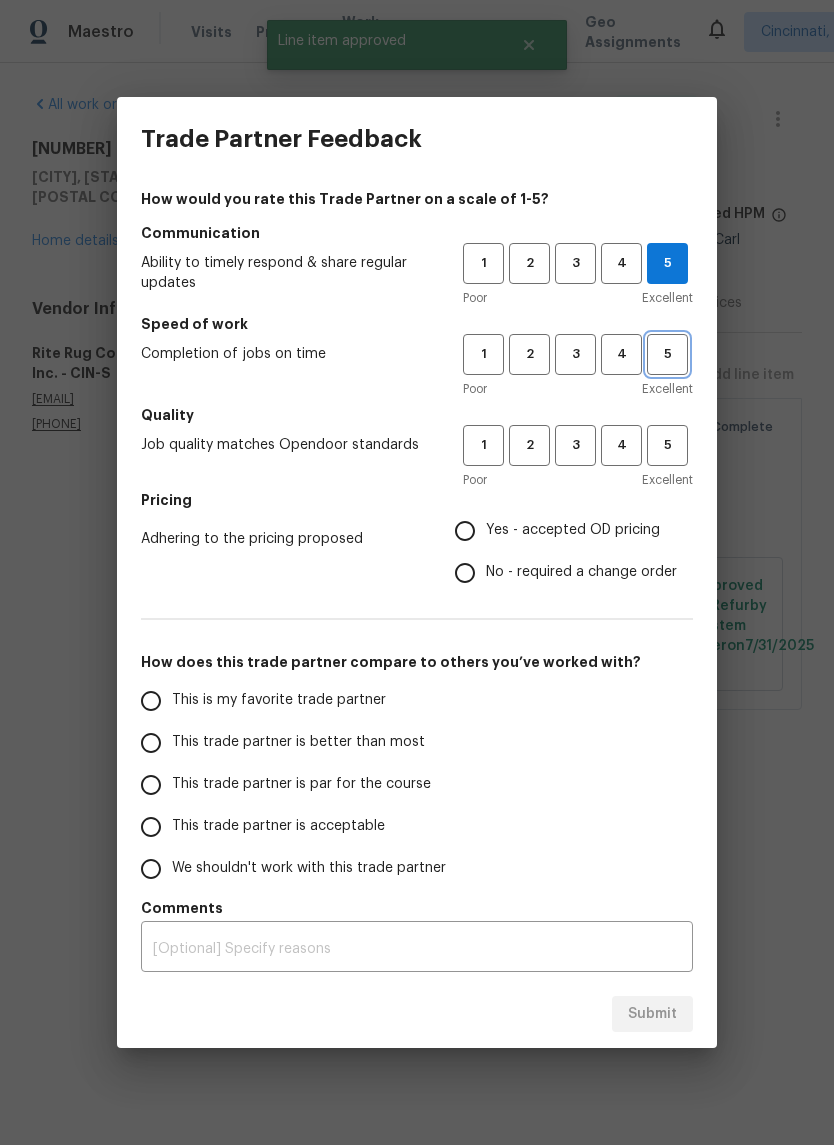 click on "5" at bounding box center (667, 354) 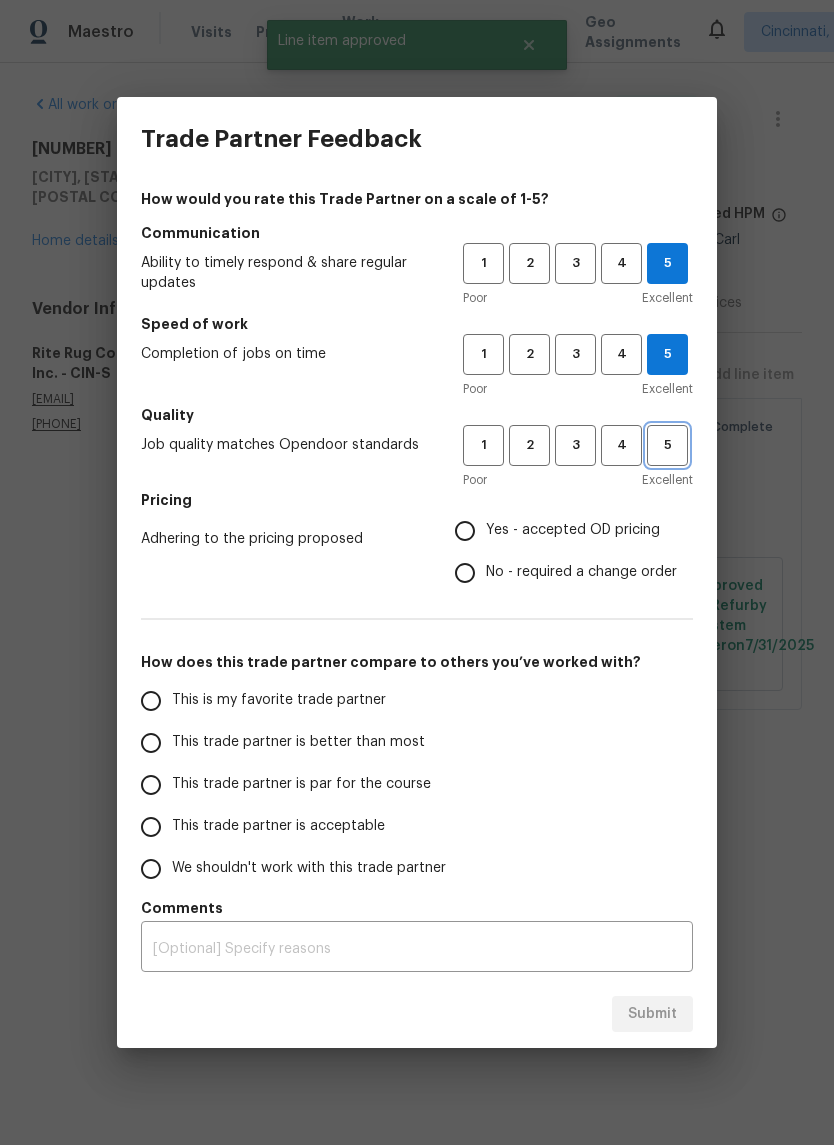 click on "5" at bounding box center [667, 445] 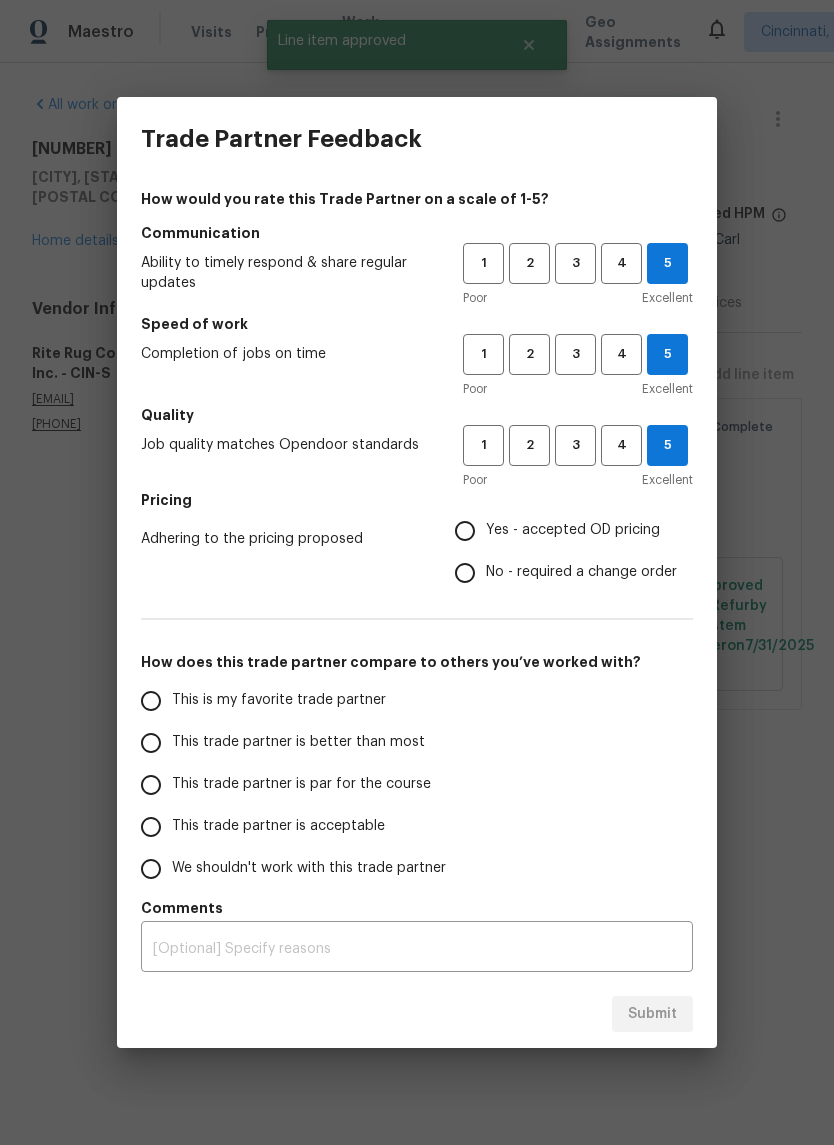 click on "Yes - accepted OD pricing" at bounding box center [465, 531] 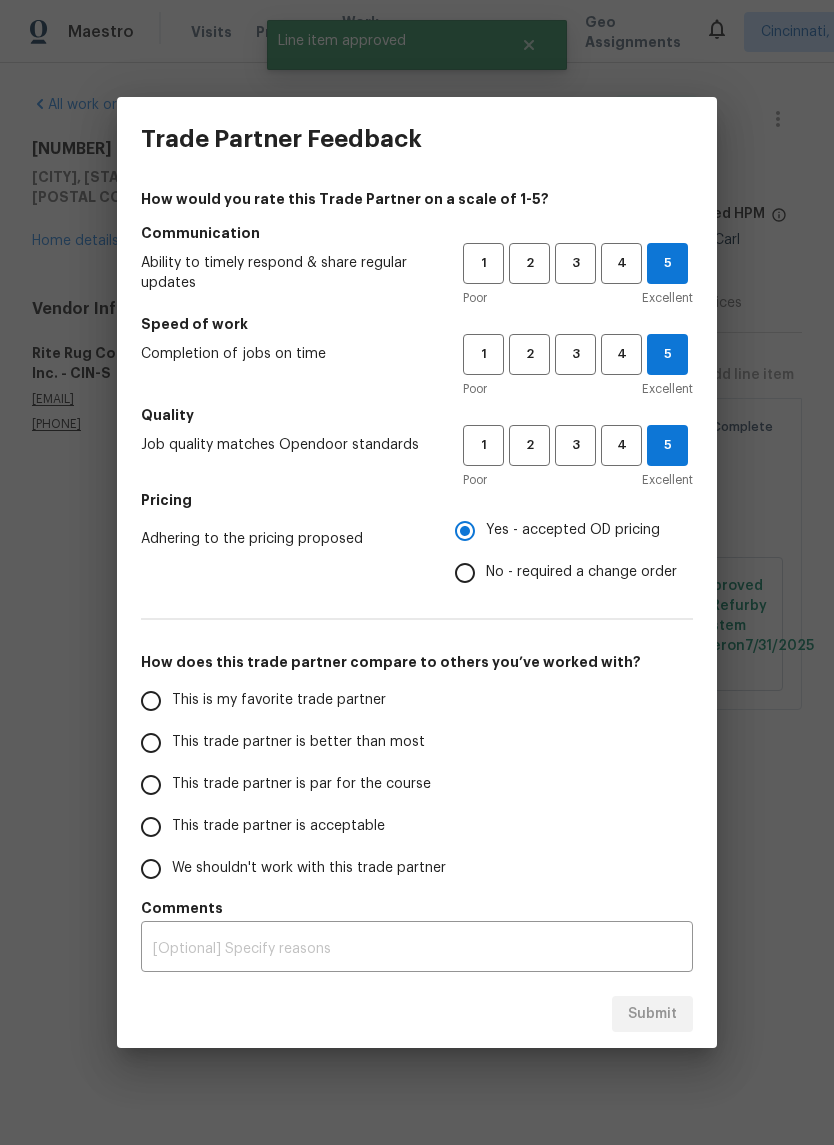 click on "This is my favorite trade partner" at bounding box center (151, 701) 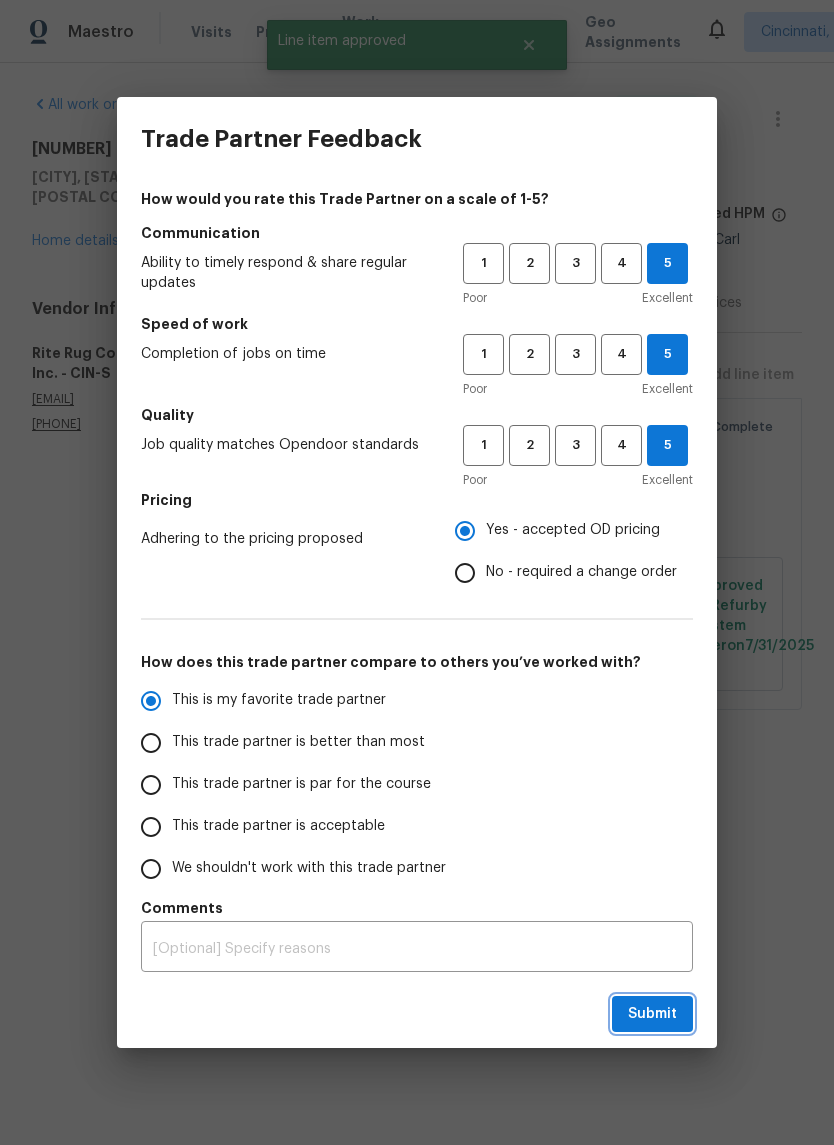 click on "Submit" at bounding box center [652, 1014] 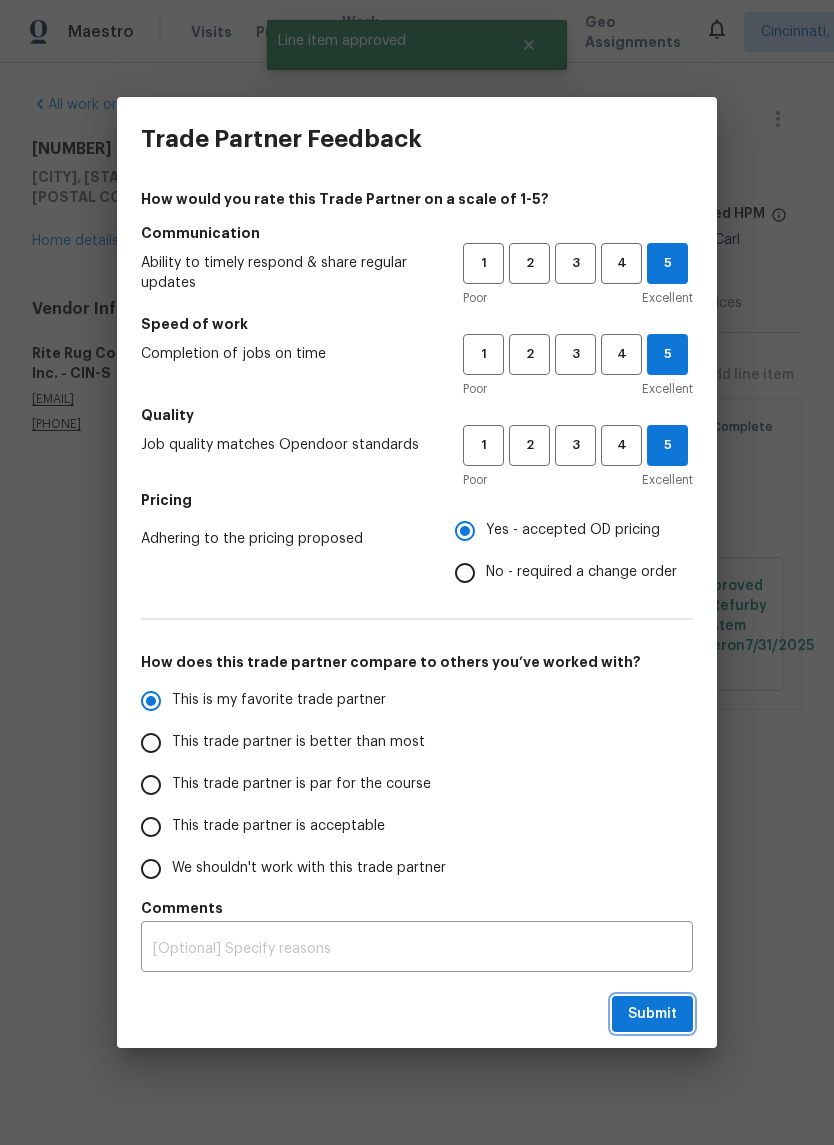 radio on "true" 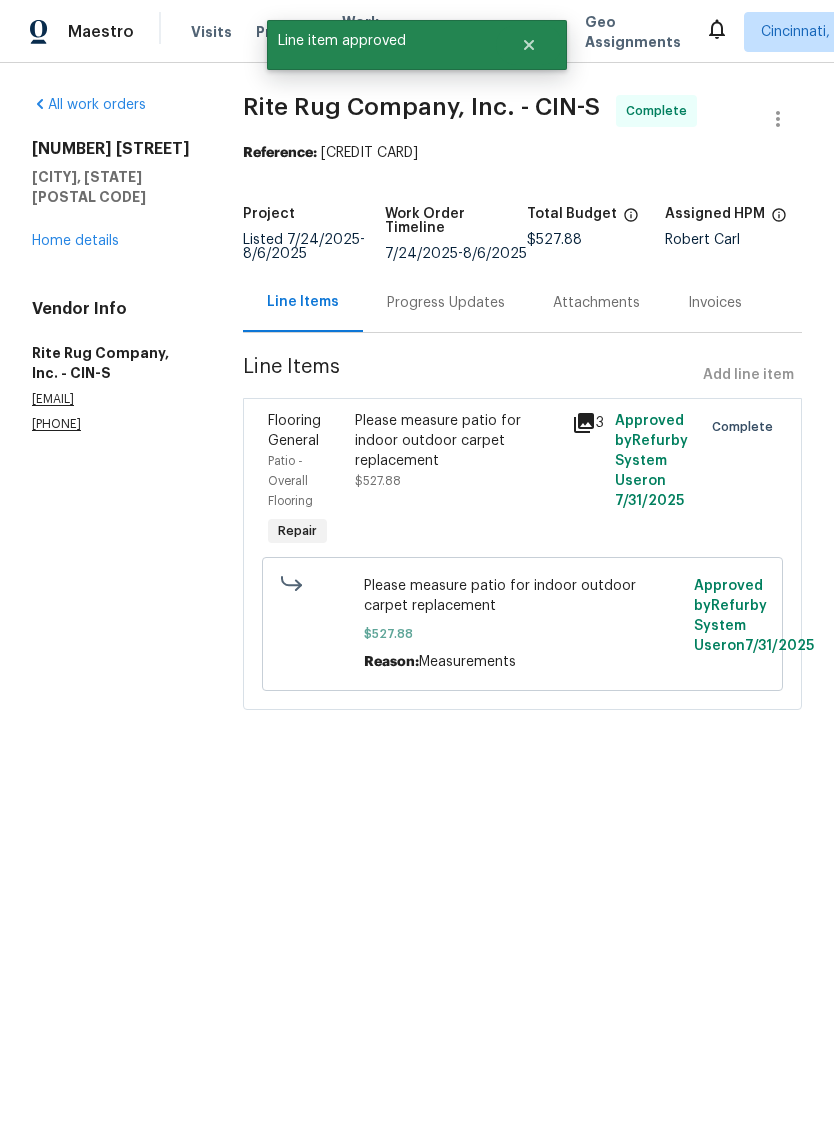 radio on "false" 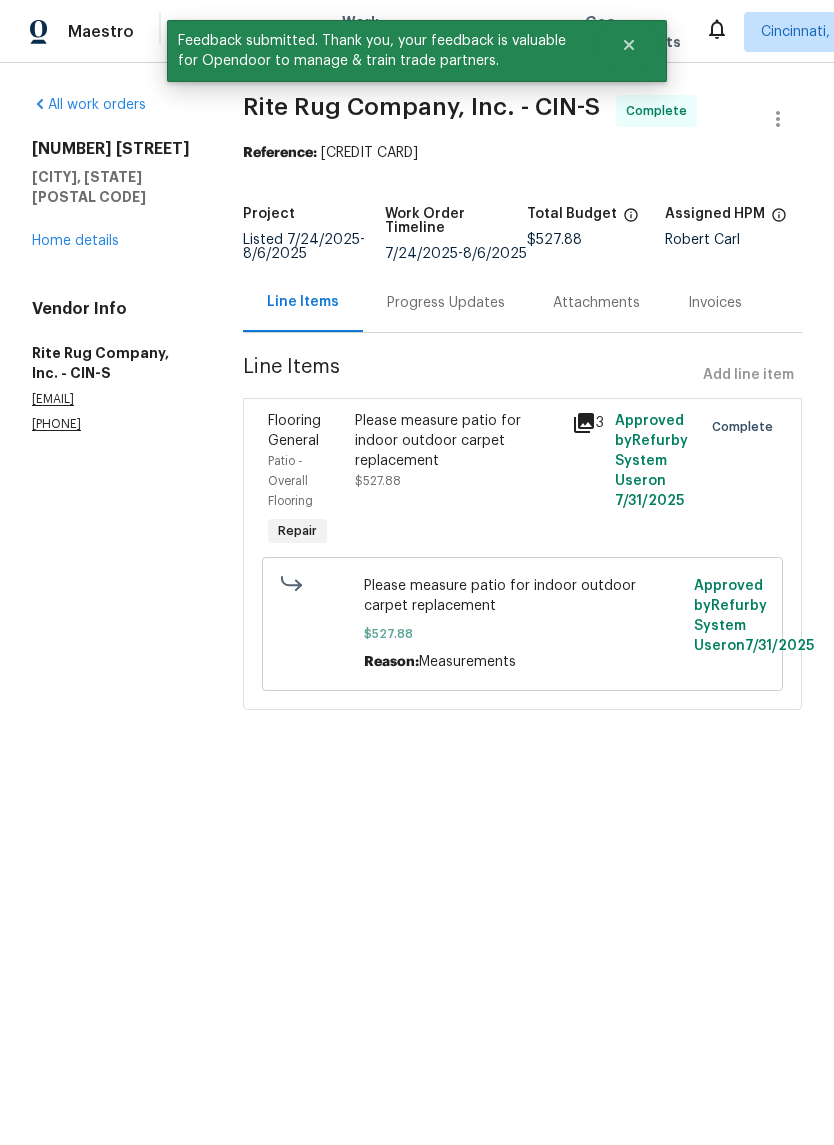 click on "Progress Updates" at bounding box center (446, 303) 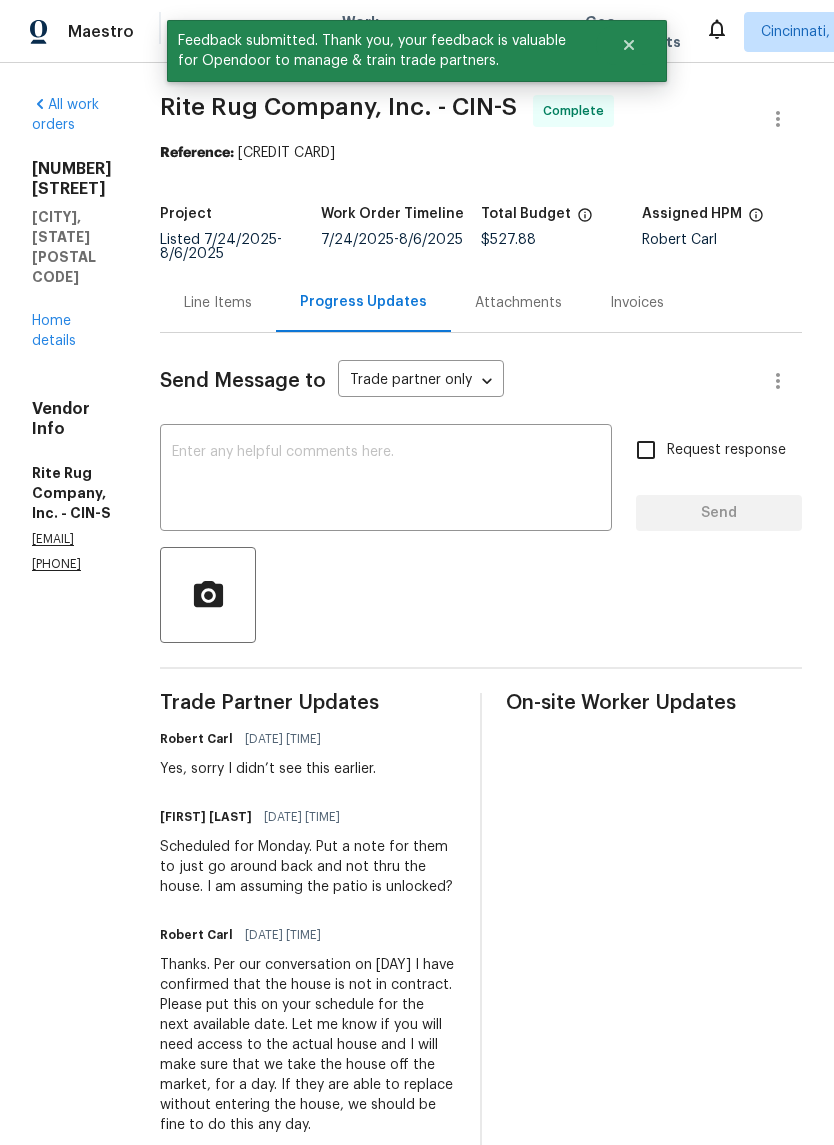 click at bounding box center [386, 480] 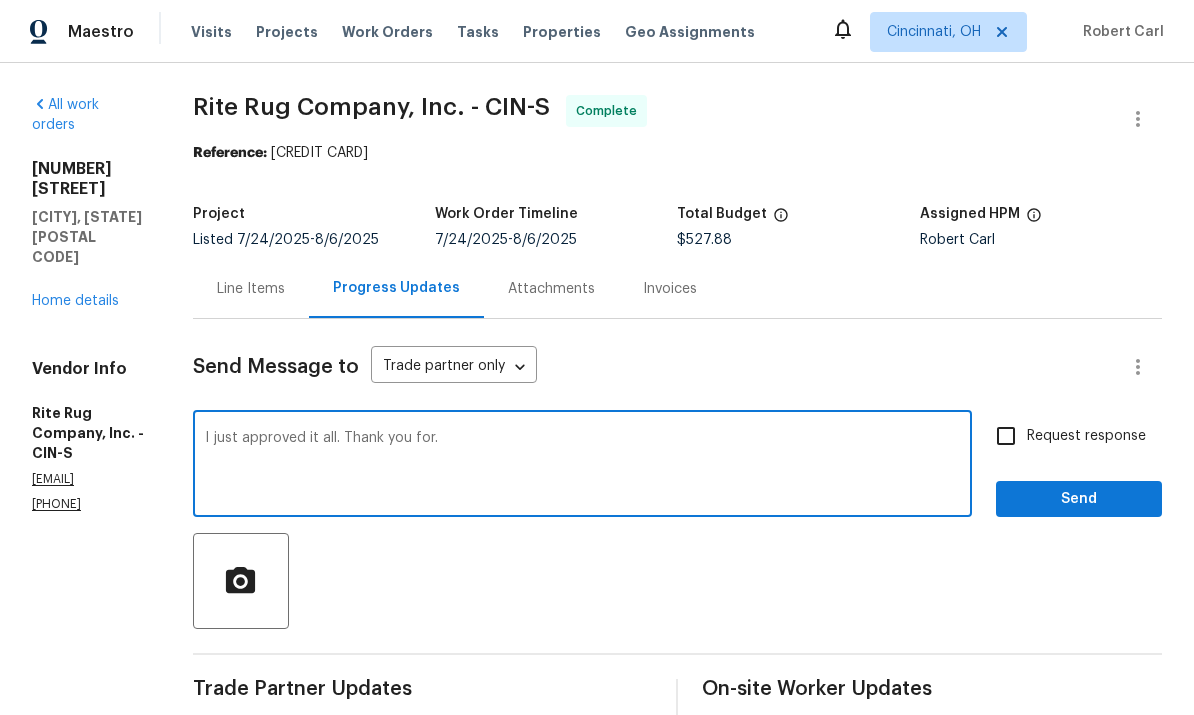 click on "I just approved it all. Thank you for." at bounding box center [582, 466] 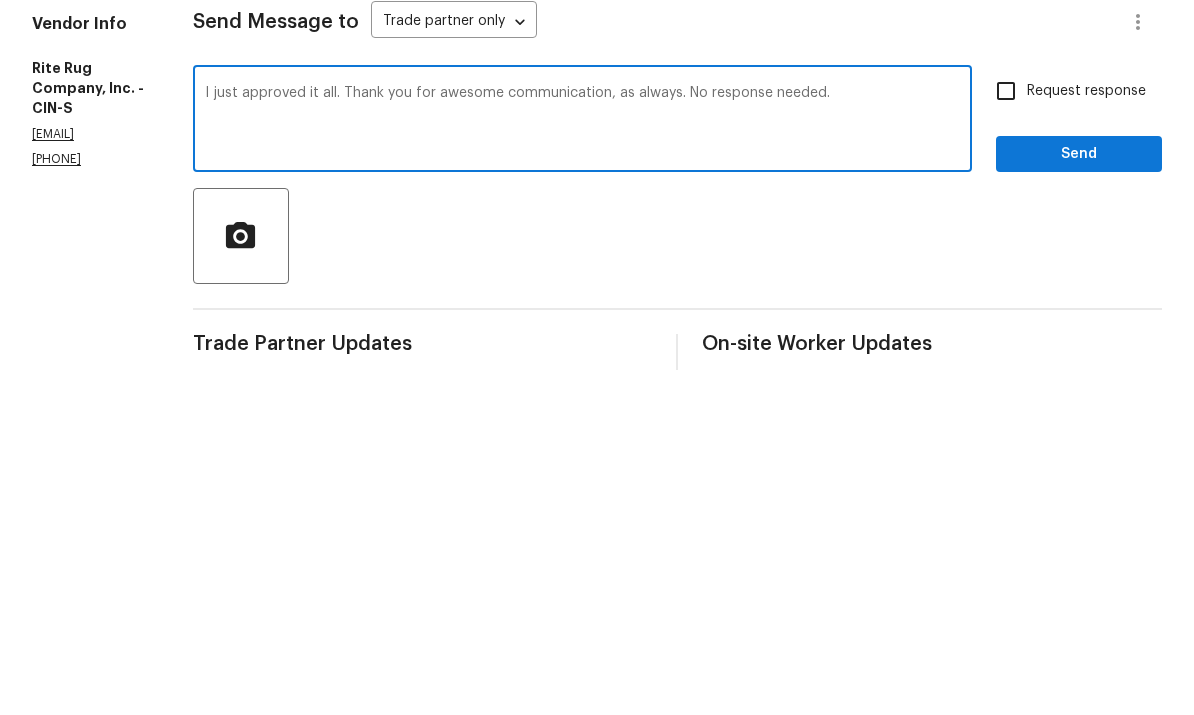 type on "I just approved it all. Thank you for awesome communication, as always. No response needed." 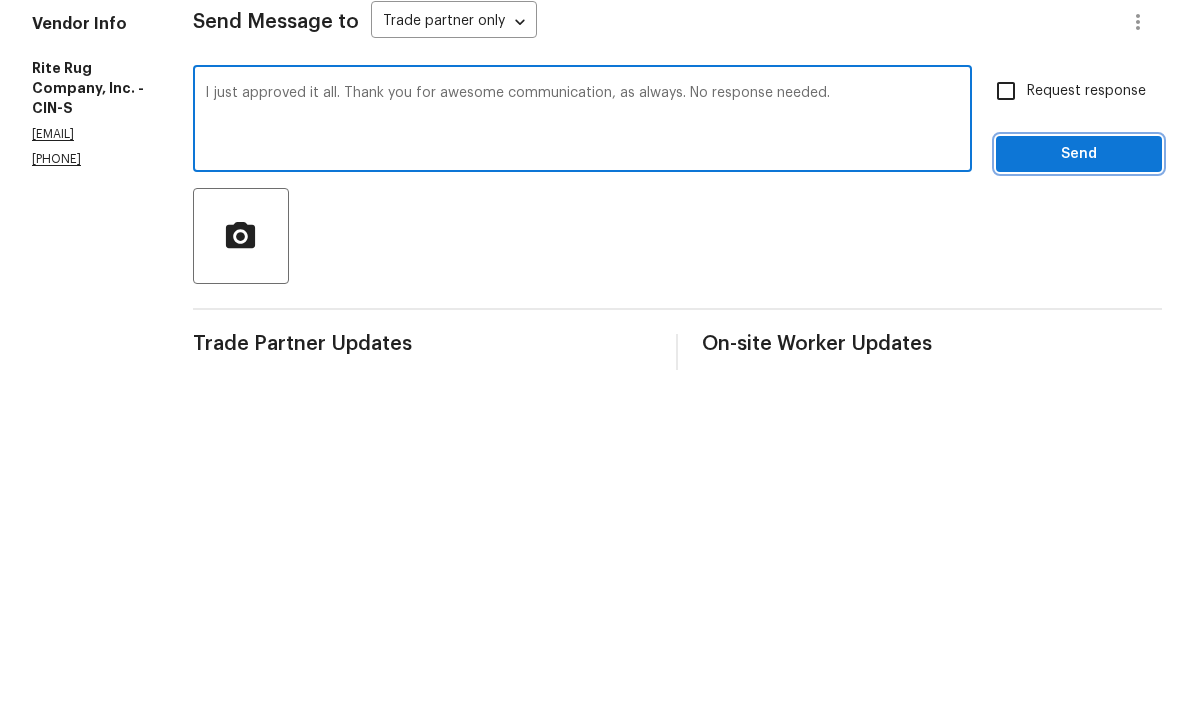 click on "Send" at bounding box center (1079, 499) 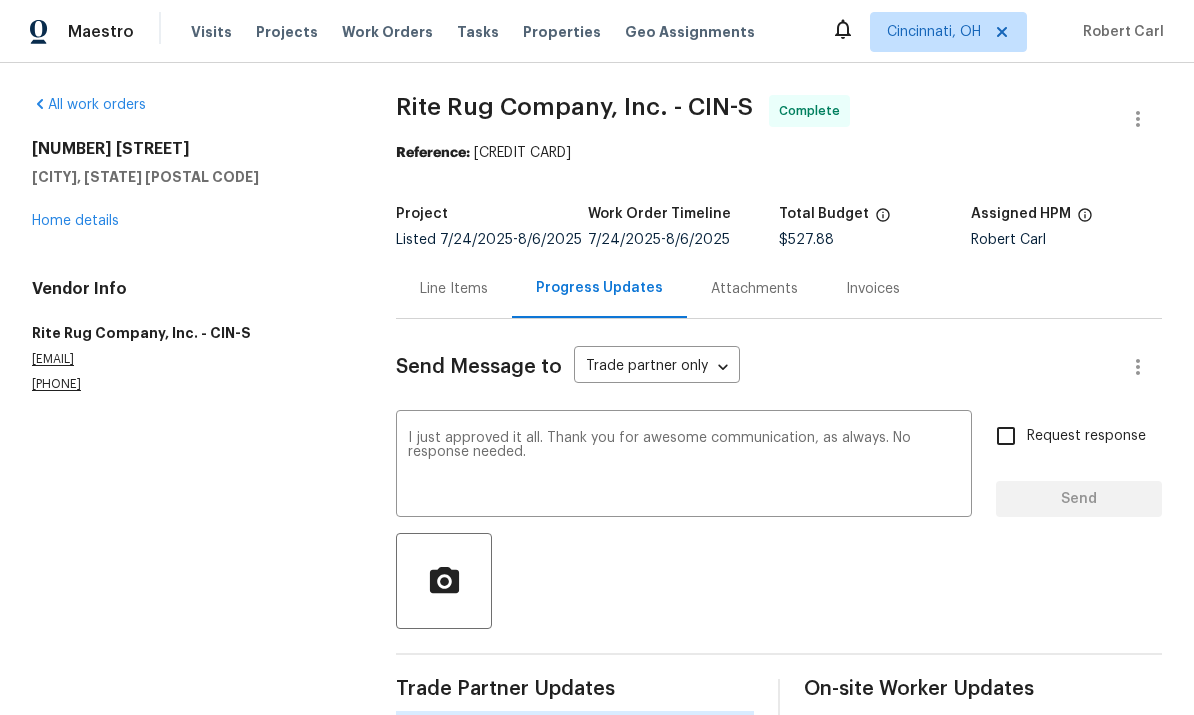 scroll, scrollTop: 33, scrollLeft: 0, axis: vertical 